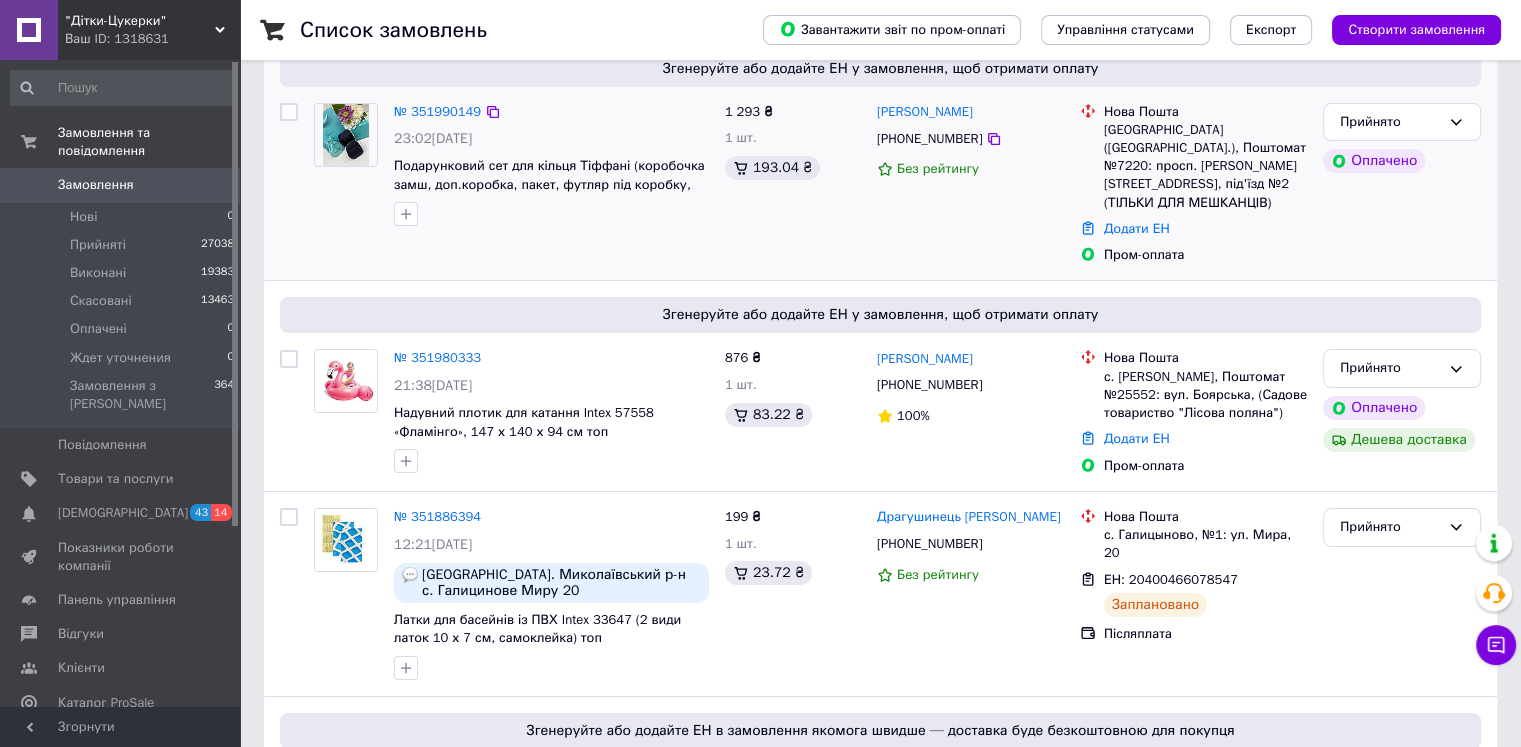 scroll, scrollTop: 200, scrollLeft: 0, axis: vertical 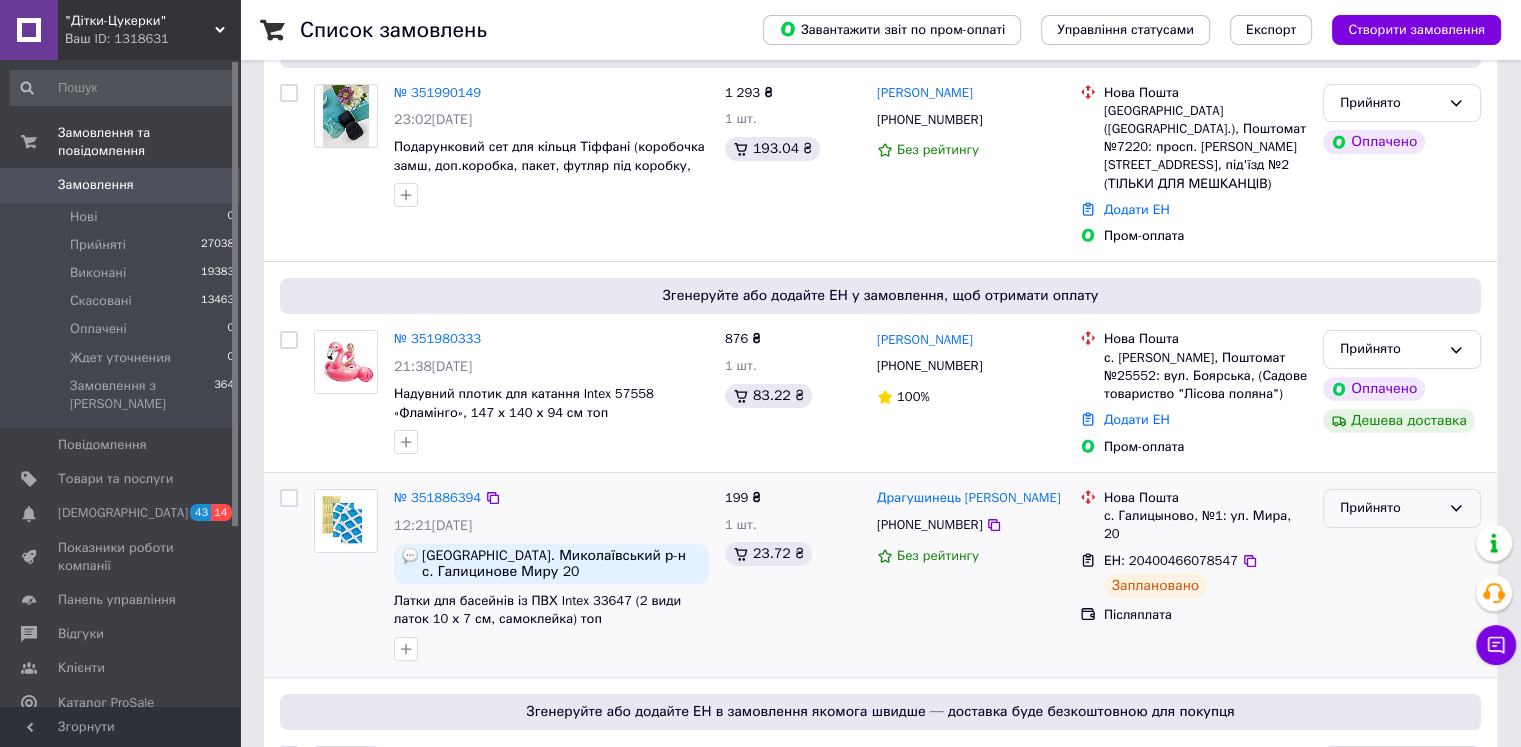 click on "Прийнято" at bounding box center [1402, 508] 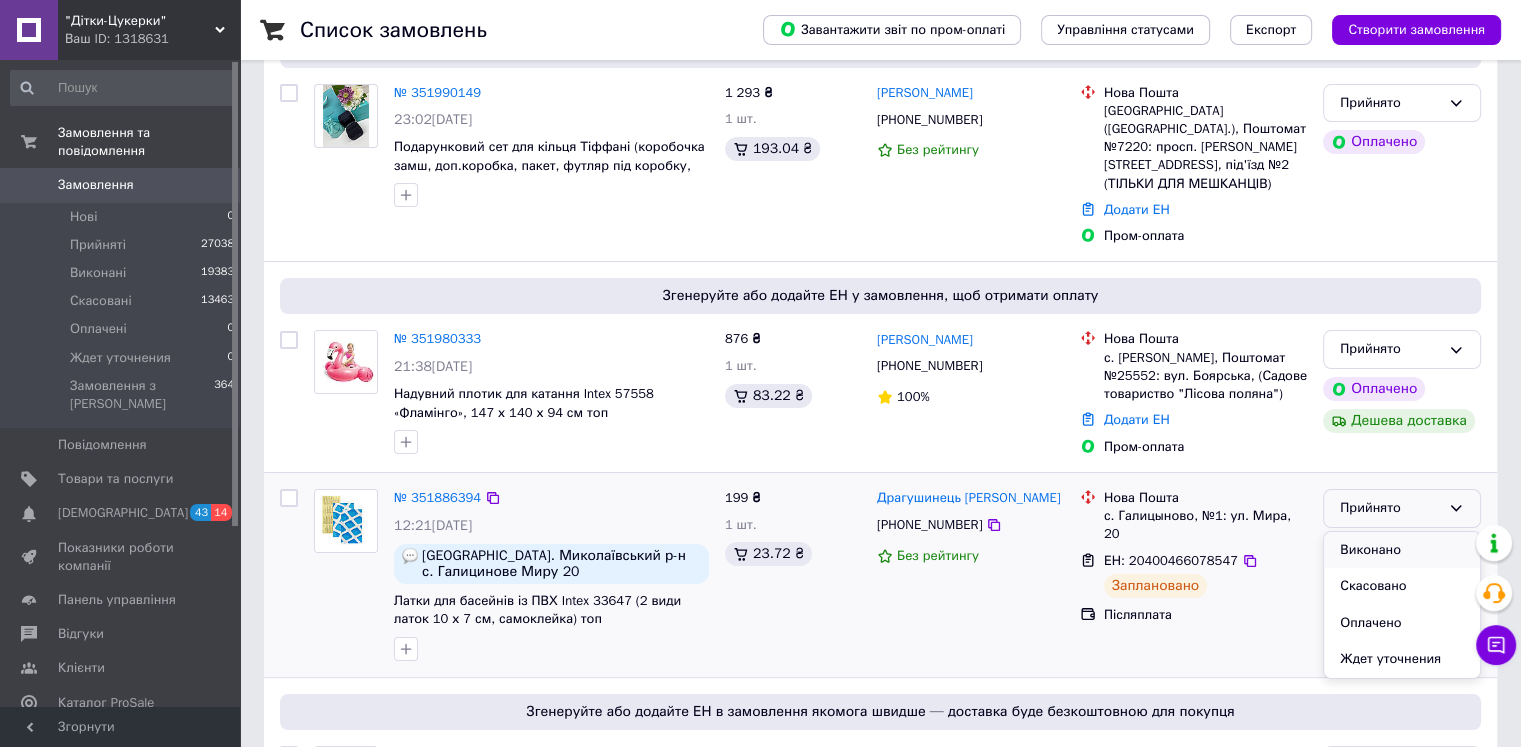 click on "Виконано" at bounding box center (1402, 550) 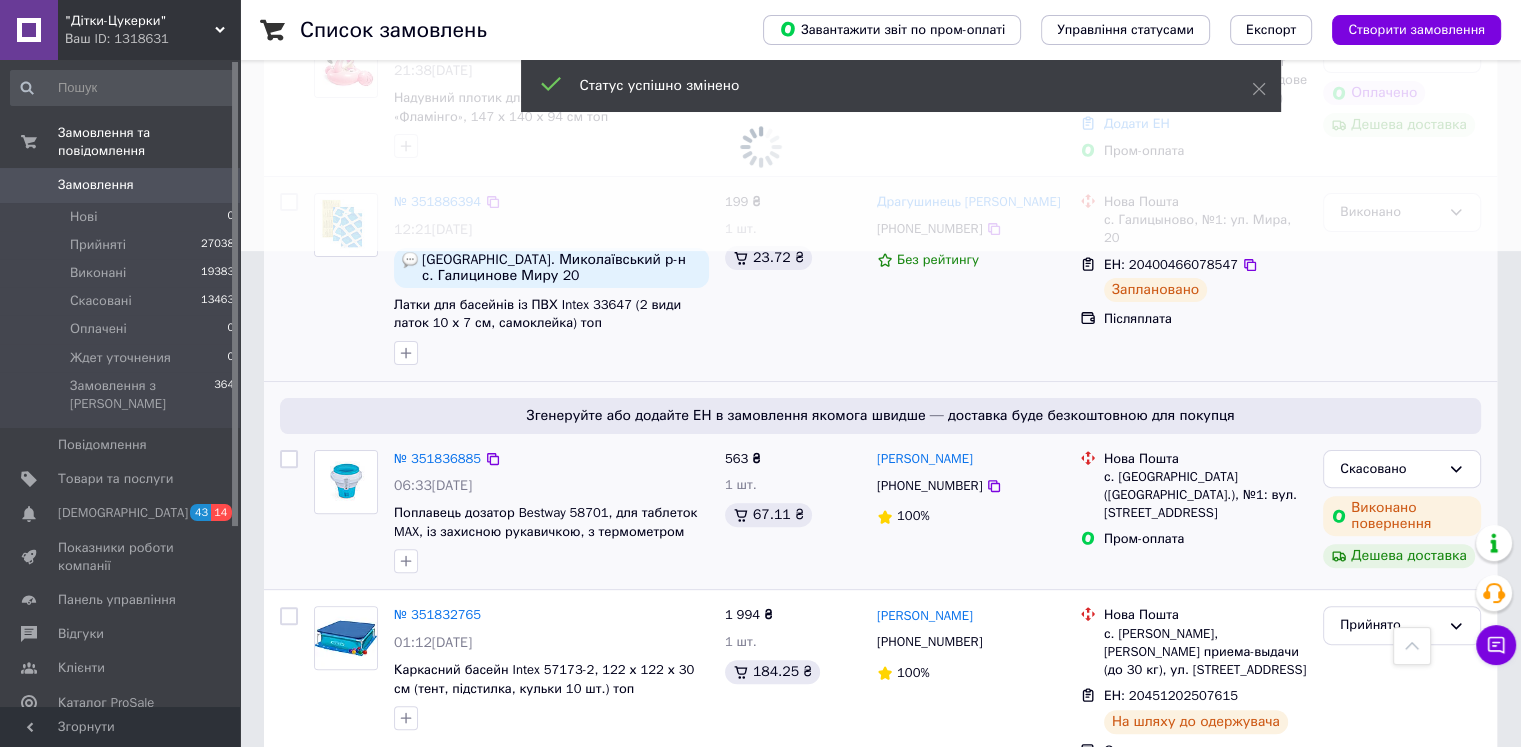 scroll, scrollTop: 600, scrollLeft: 0, axis: vertical 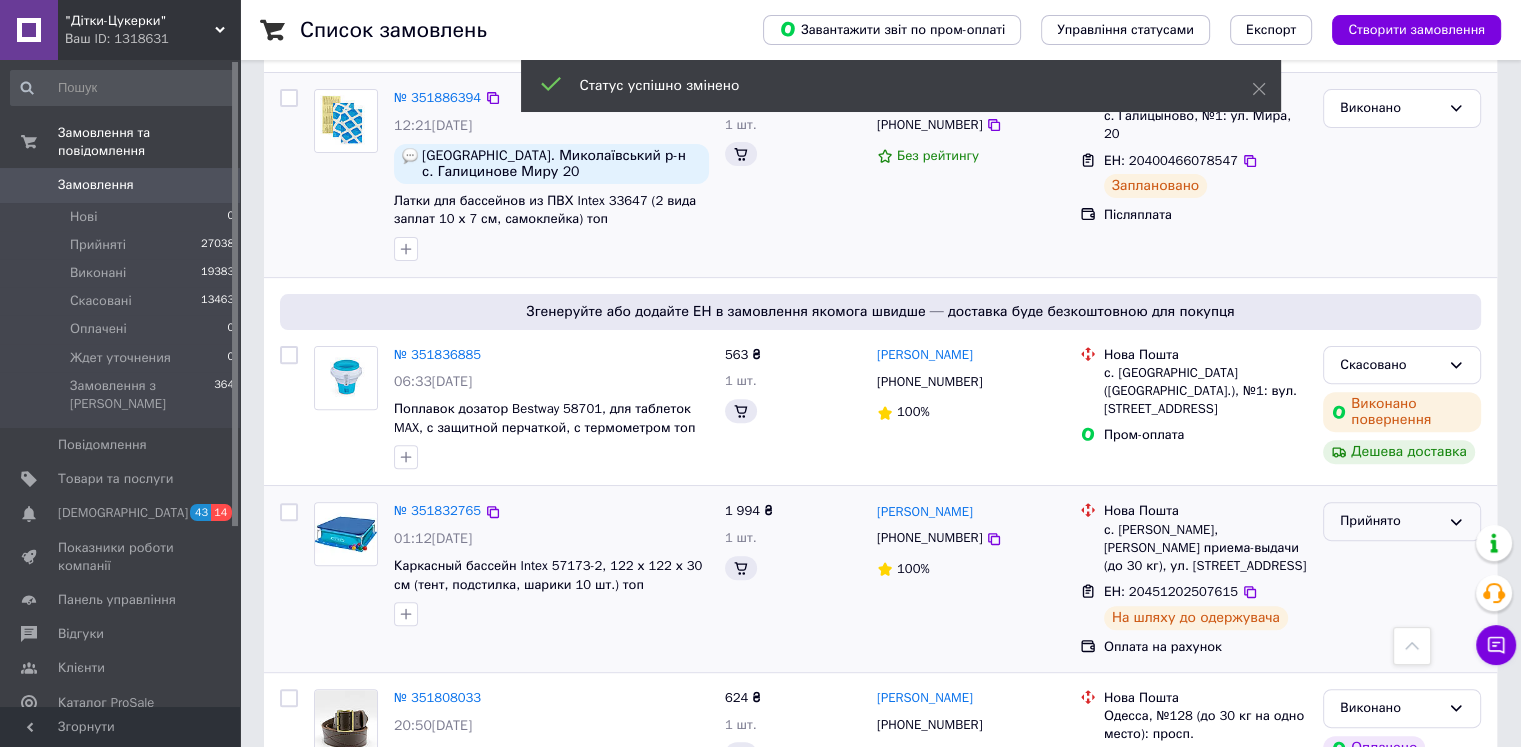 click on "Прийнято" at bounding box center (1402, 521) 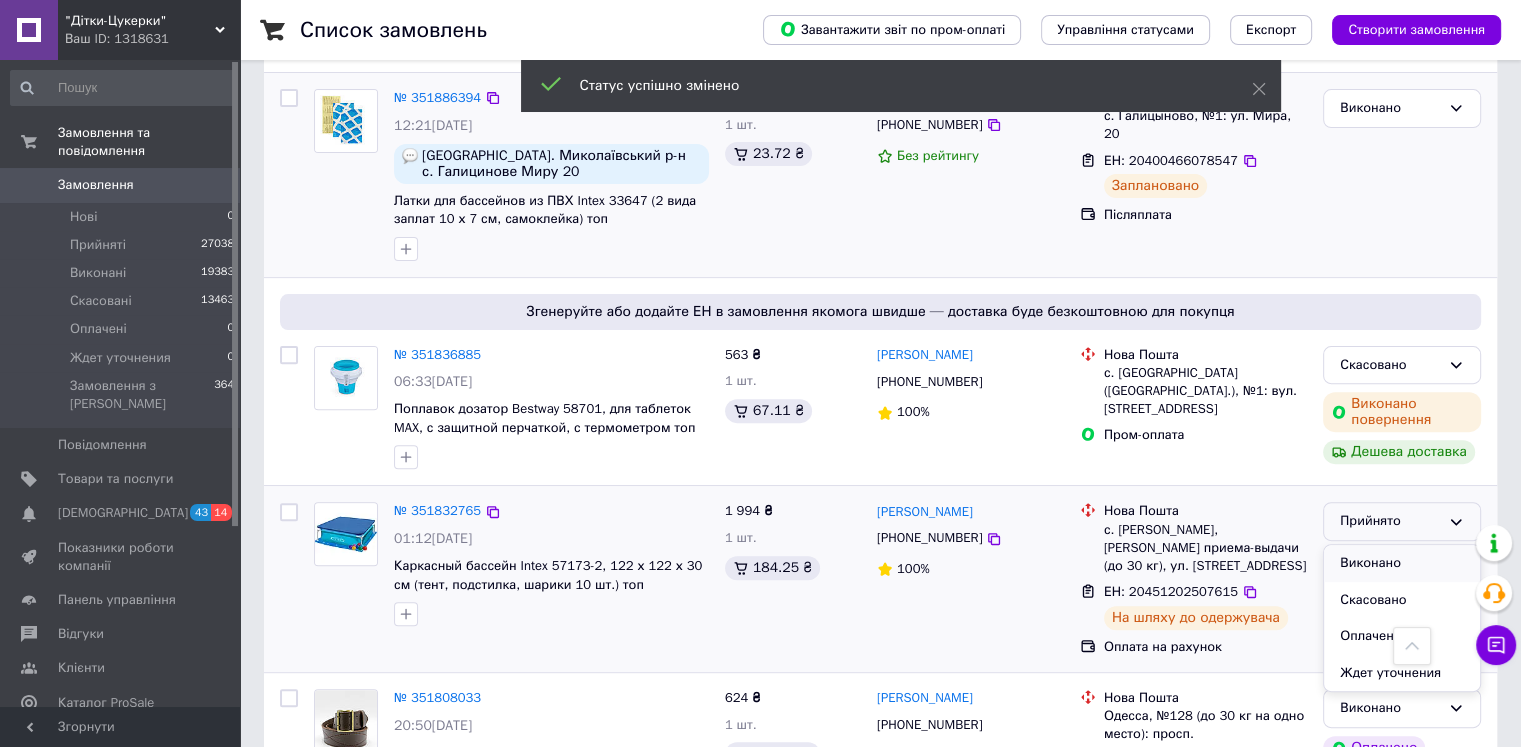 click on "Виконано" at bounding box center [1402, 563] 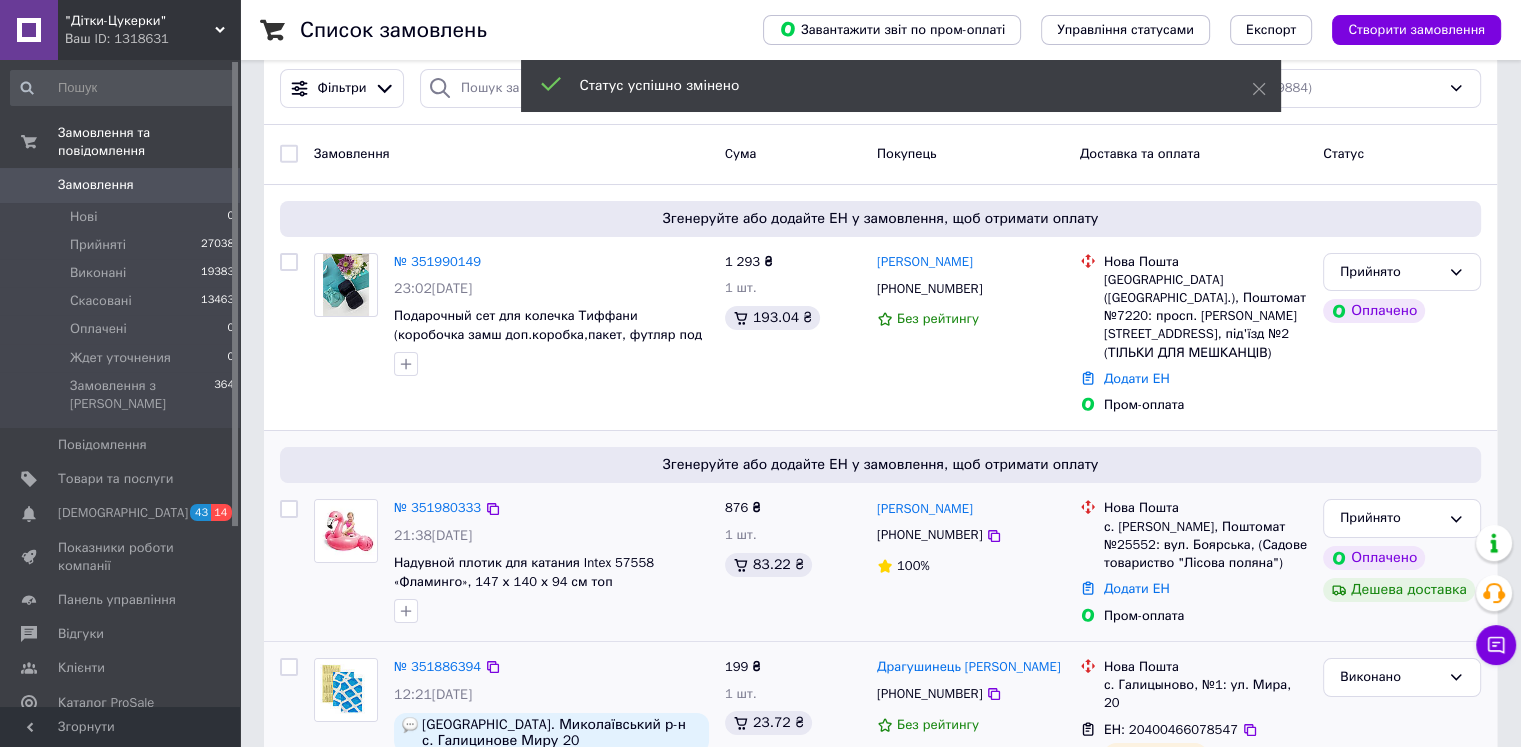 scroll, scrollTop: 0, scrollLeft: 0, axis: both 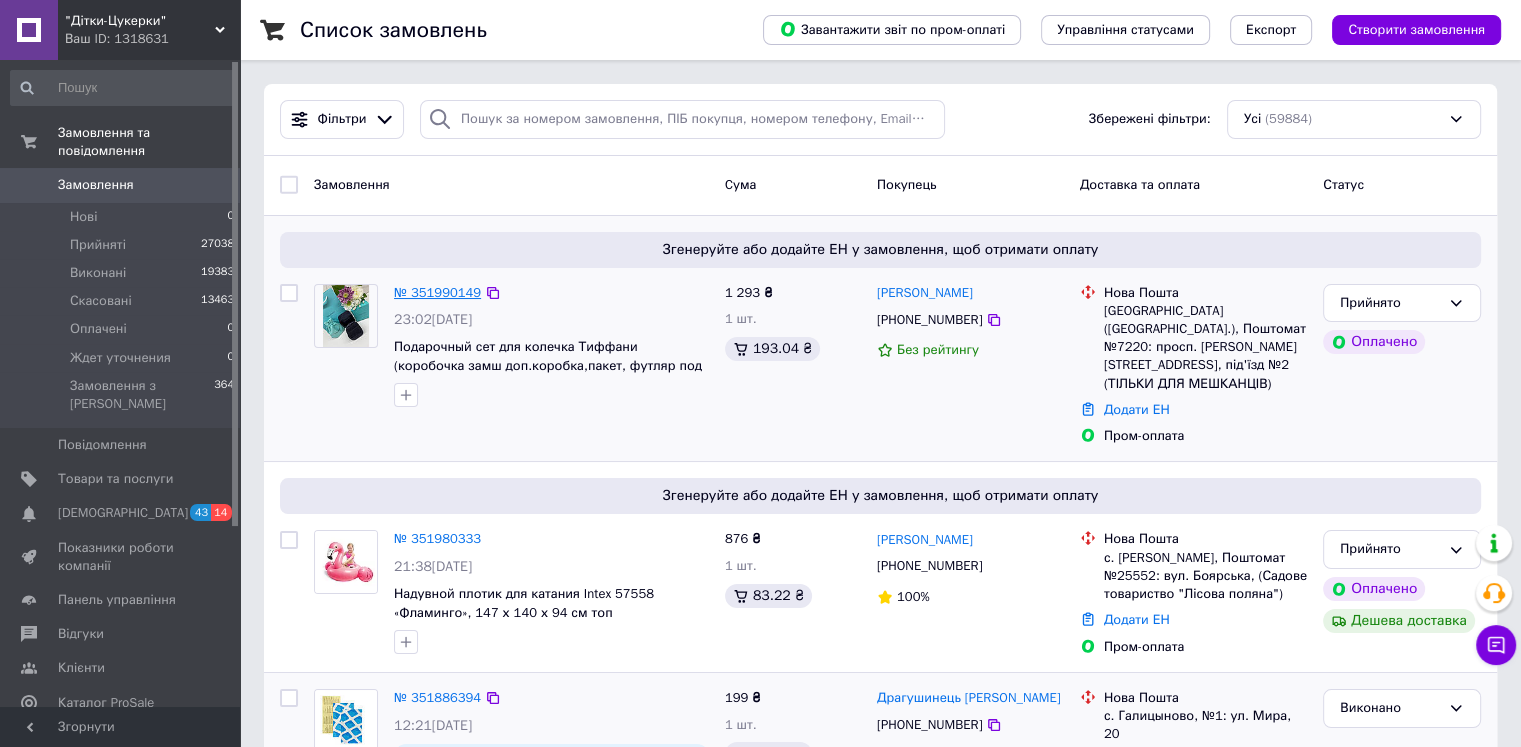 click on "№ 351990149" at bounding box center (437, 292) 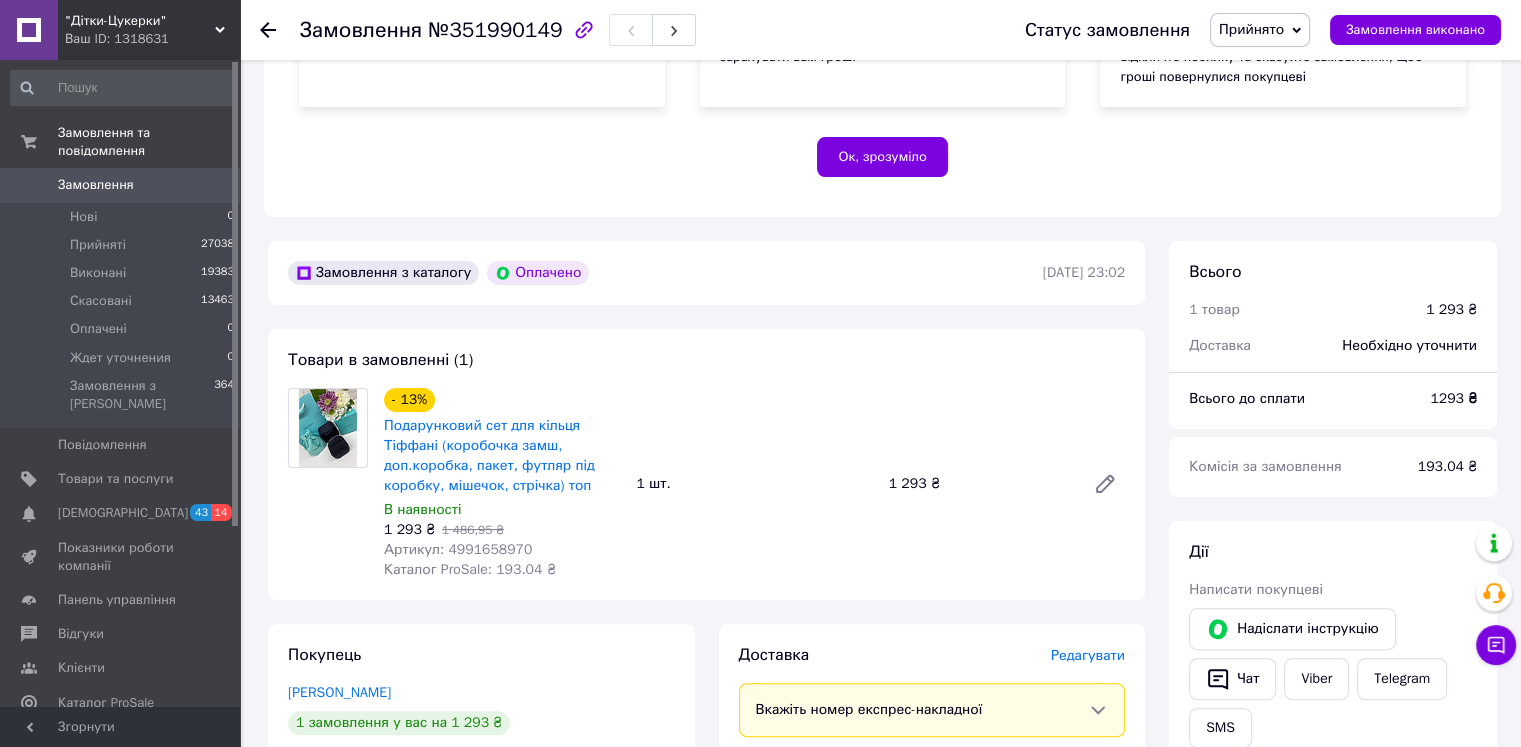 scroll, scrollTop: 700, scrollLeft: 0, axis: vertical 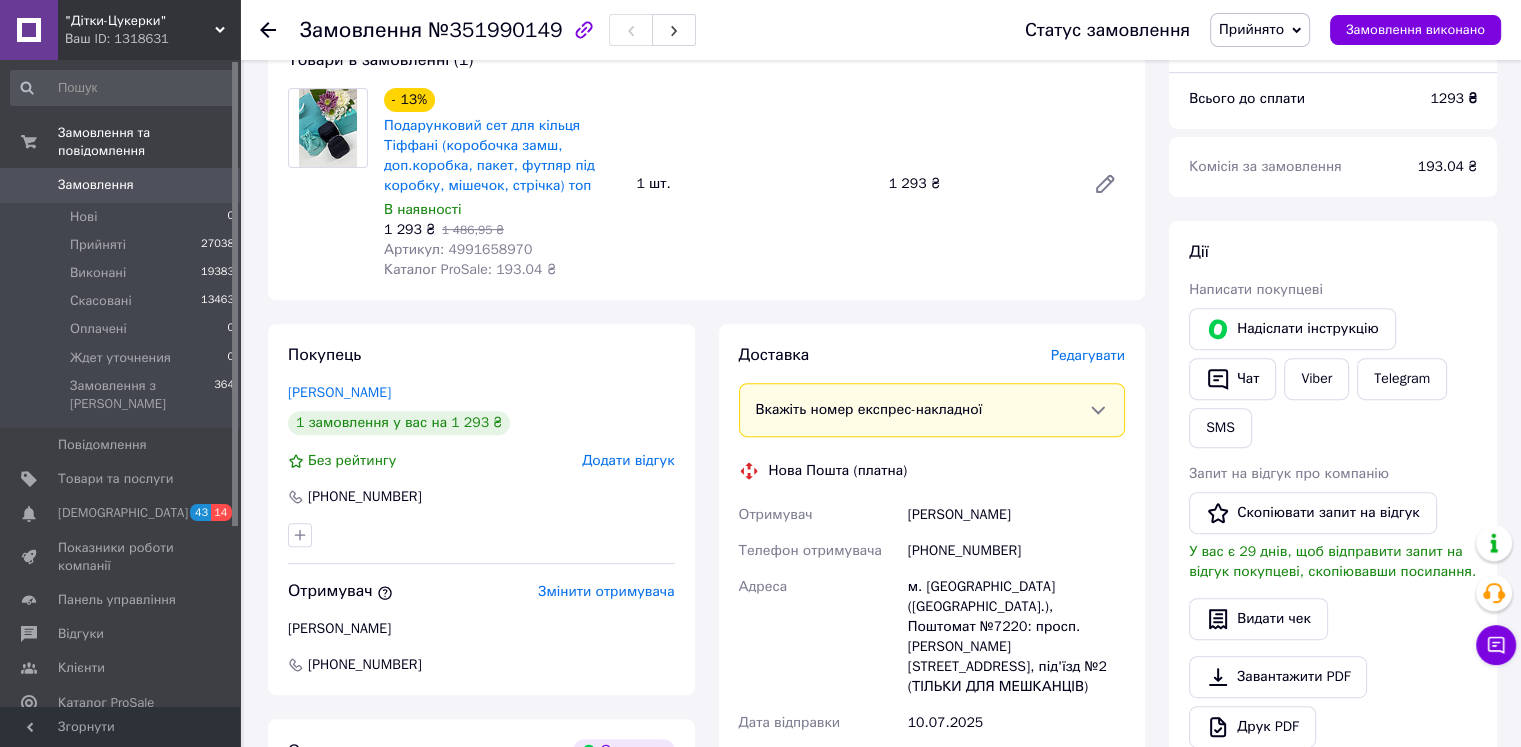 click on "Замовлення" at bounding box center [96, 185] 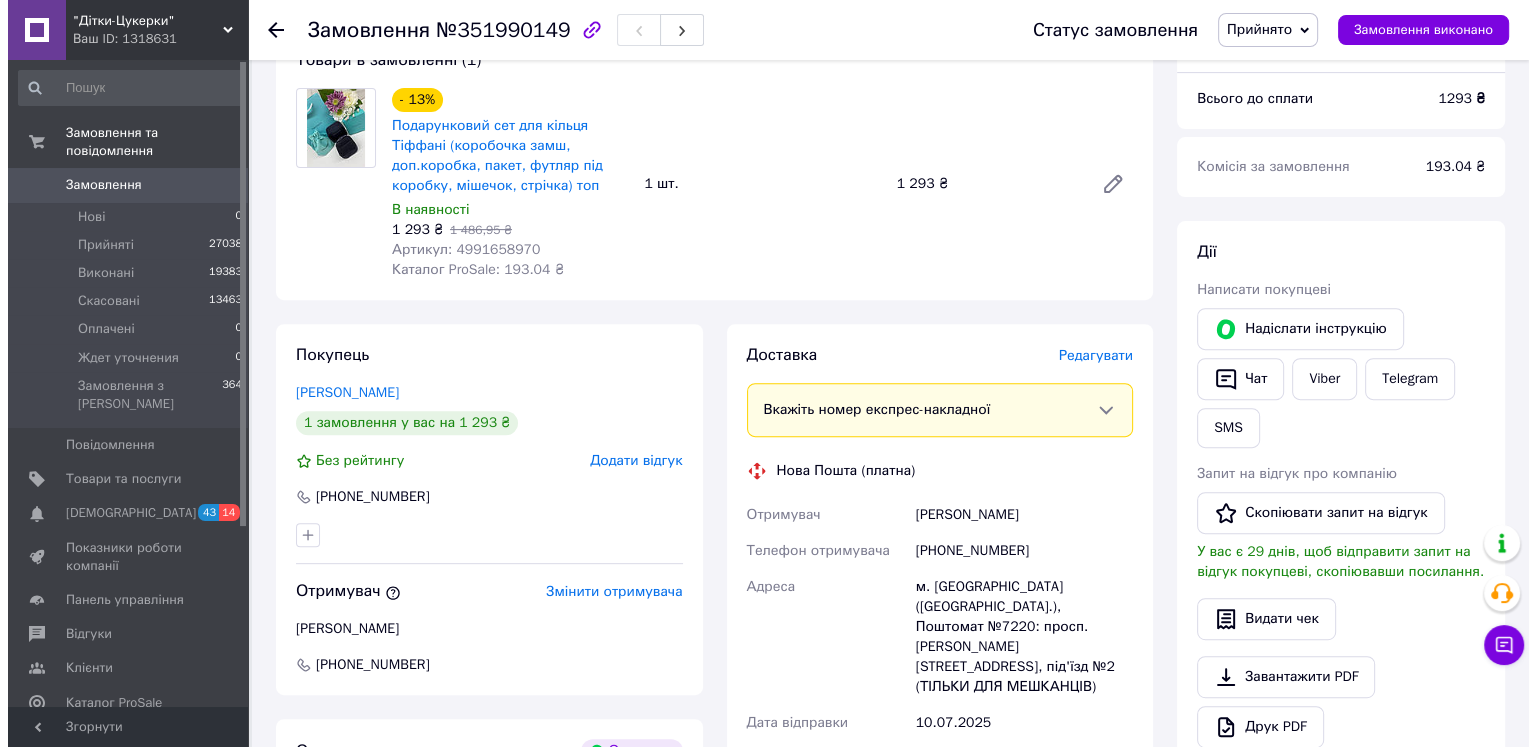 scroll, scrollTop: 0, scrollLeft: 0, axis: both 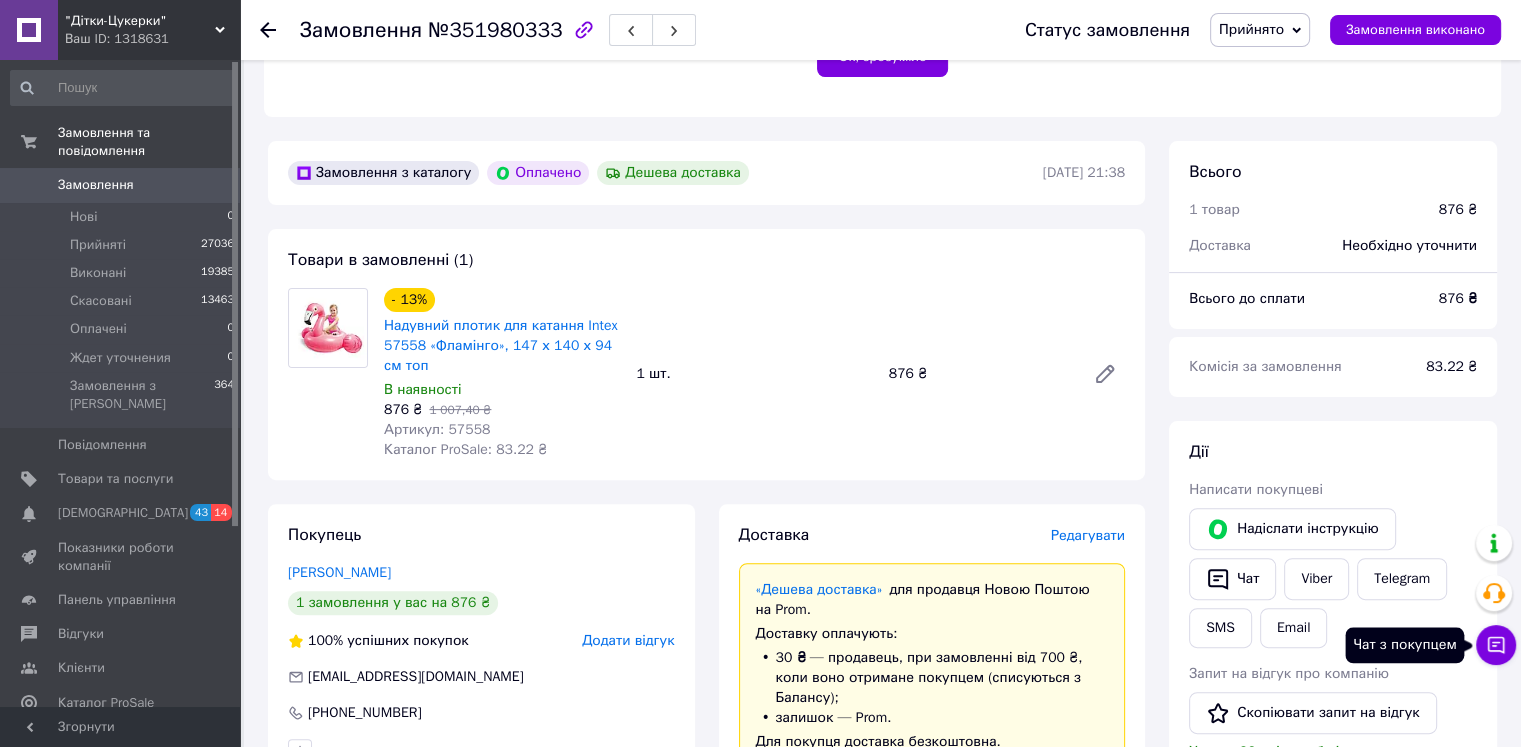 click 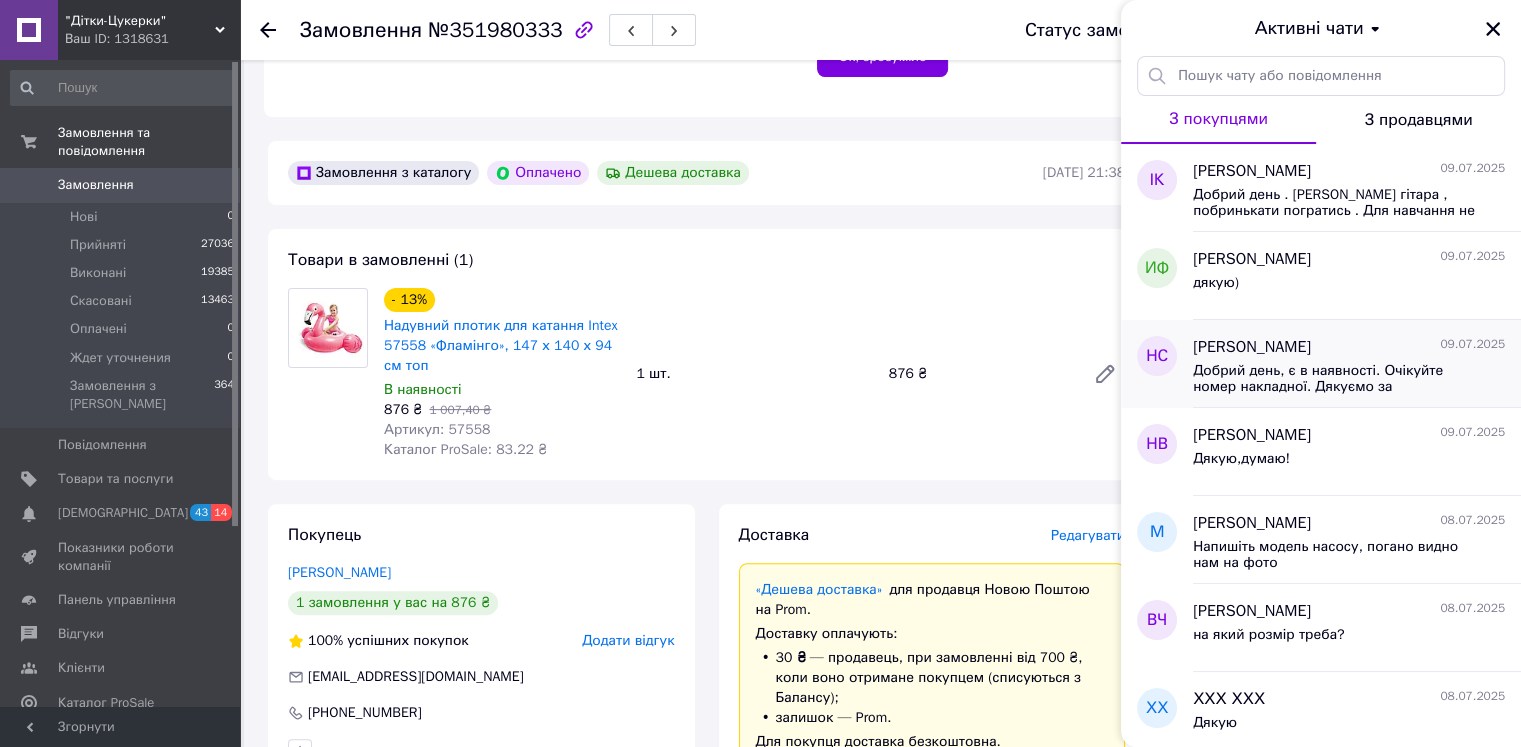 click on "Добрий день, є в наявності. Очікуйте номер накладної. Дякуємо за замовлення!" at bounding box center (1335, 379) 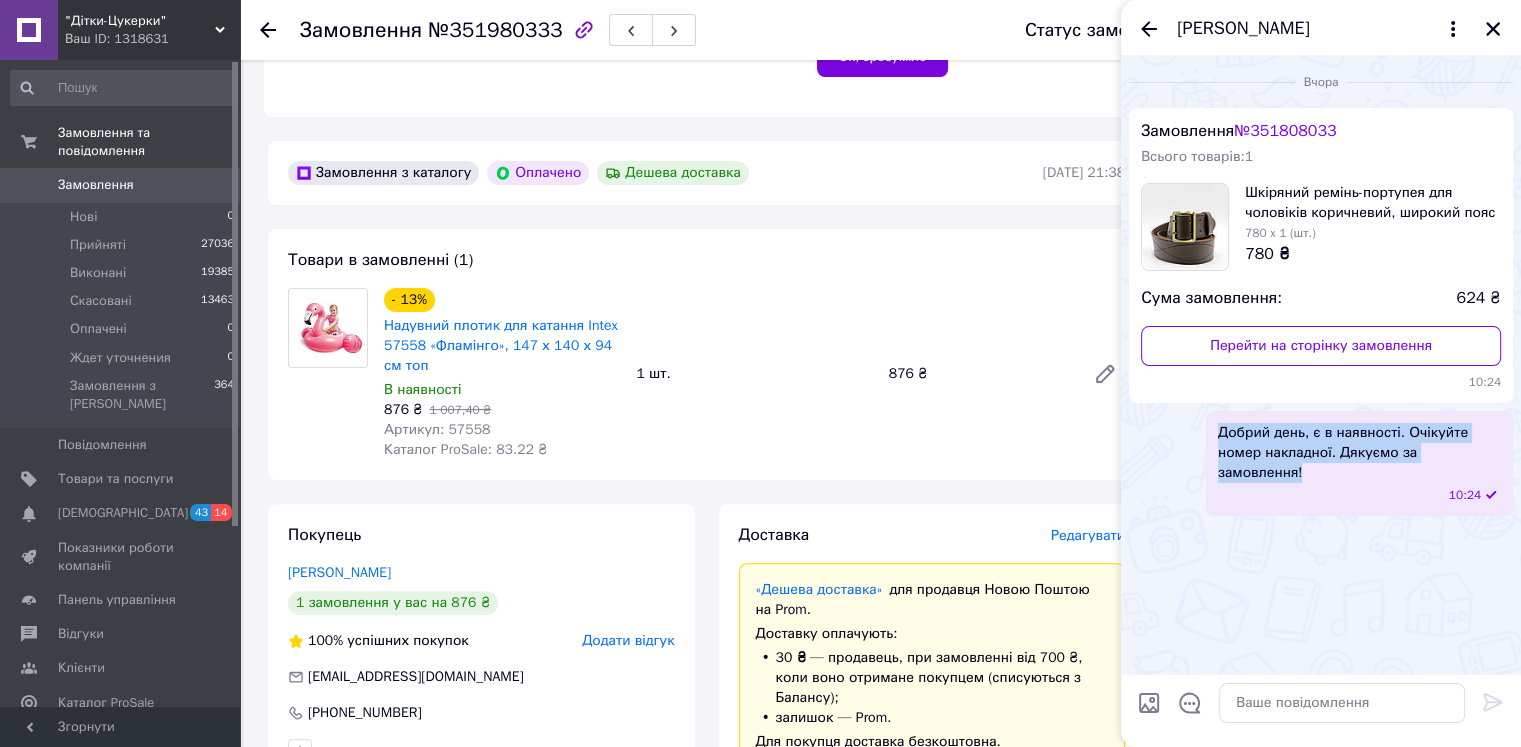 drag, startPoint x: 1489, startPoint y: 451, endPoint x: 1158, endPoint y: 441, distance: 331.15103 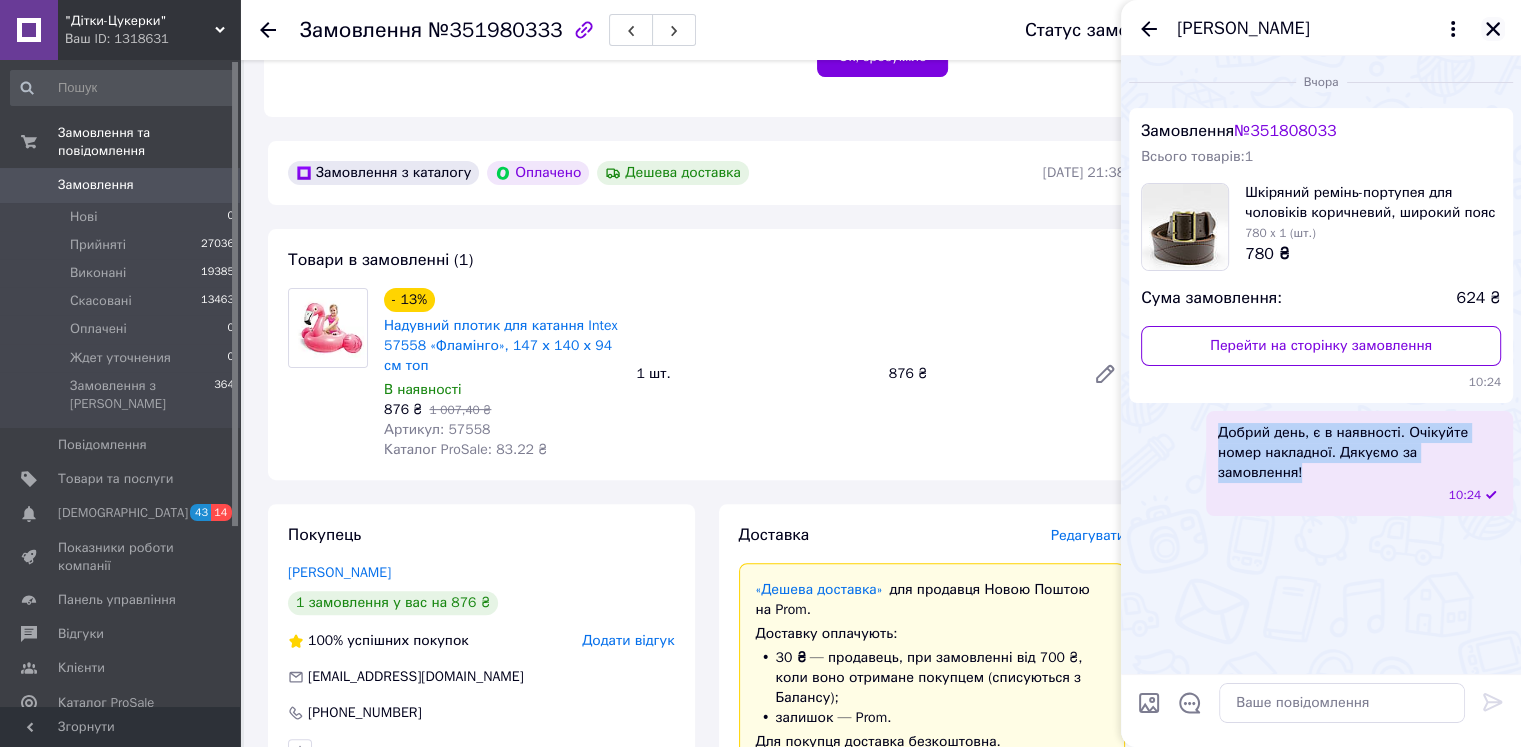 click 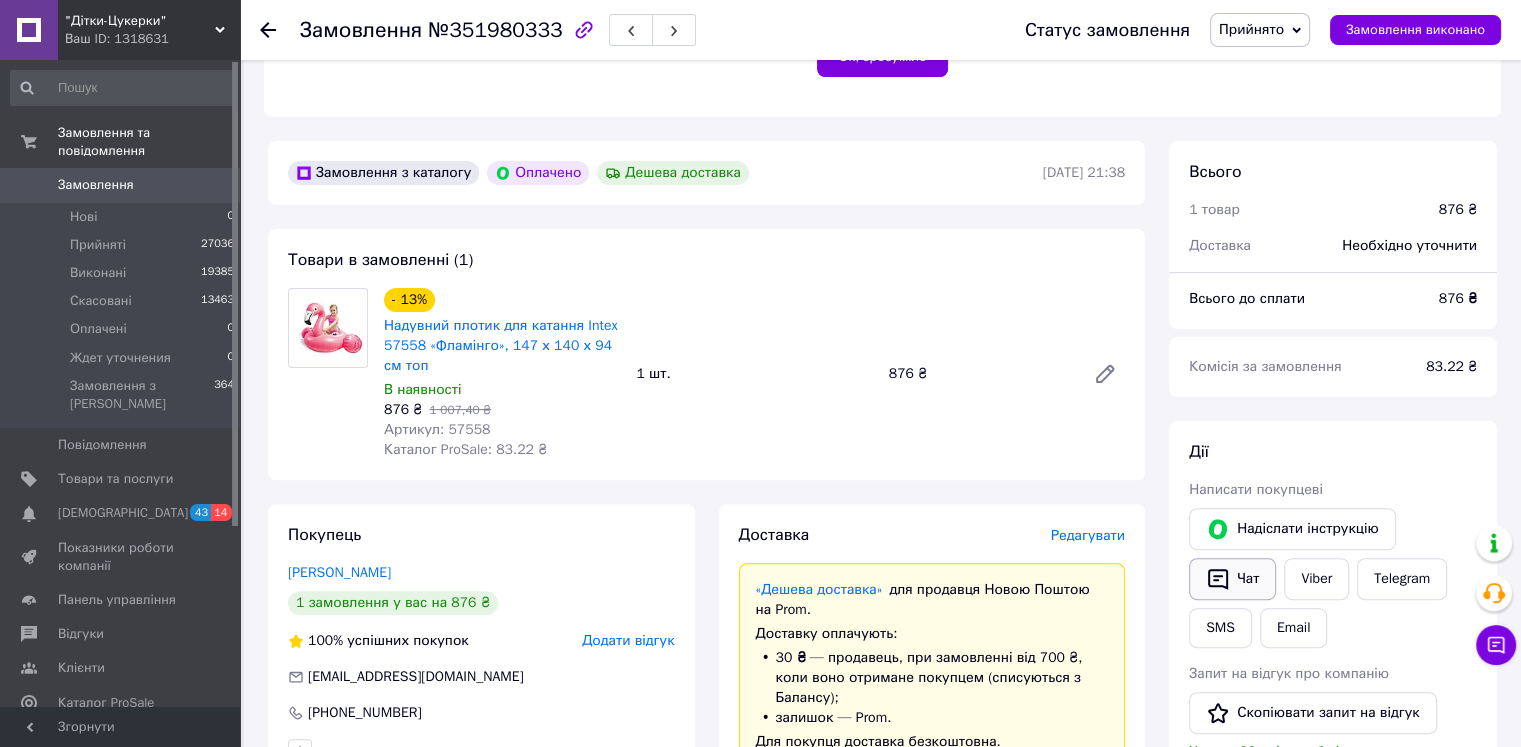 click on "Чат" at bounding box center [1232, 579] 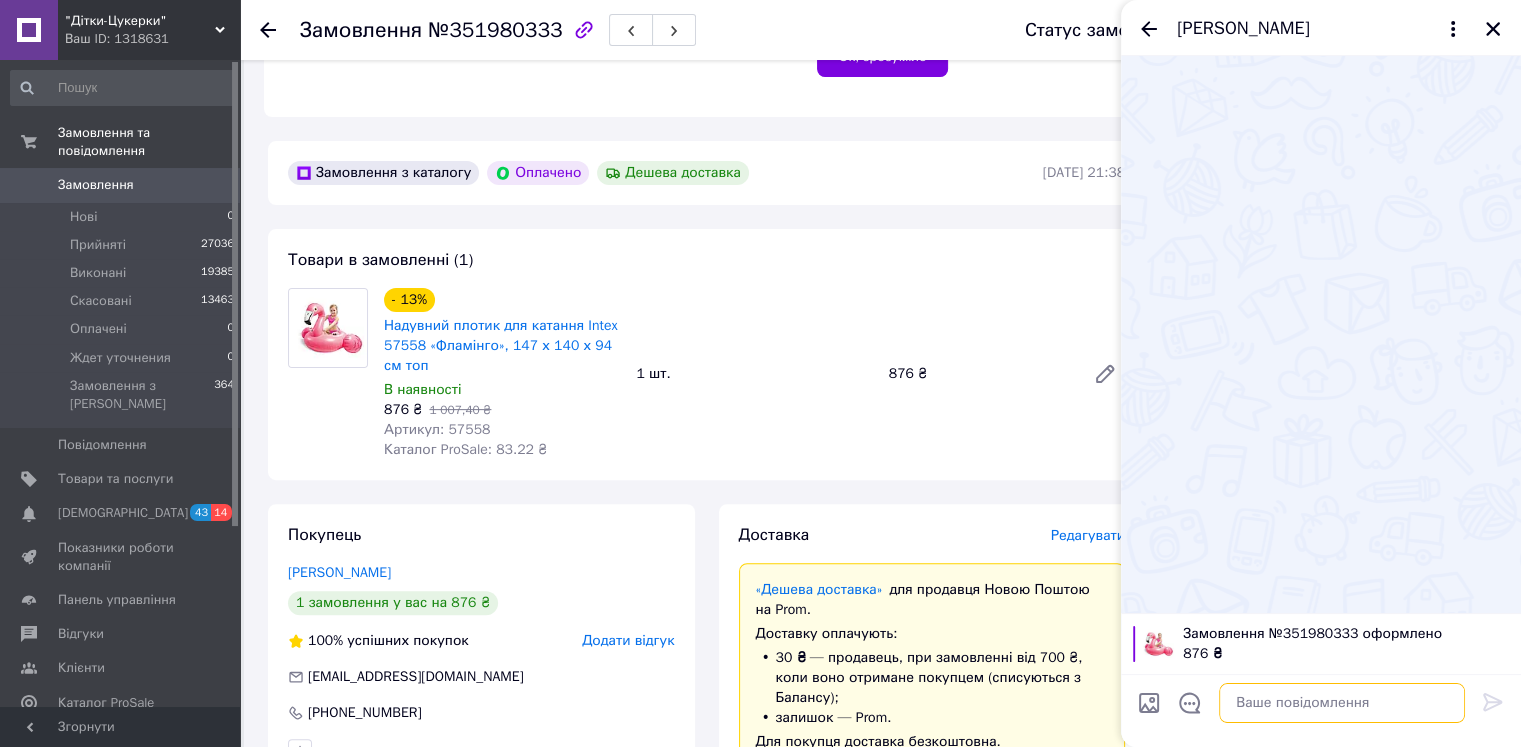 click at bounding box center [1342, 703] 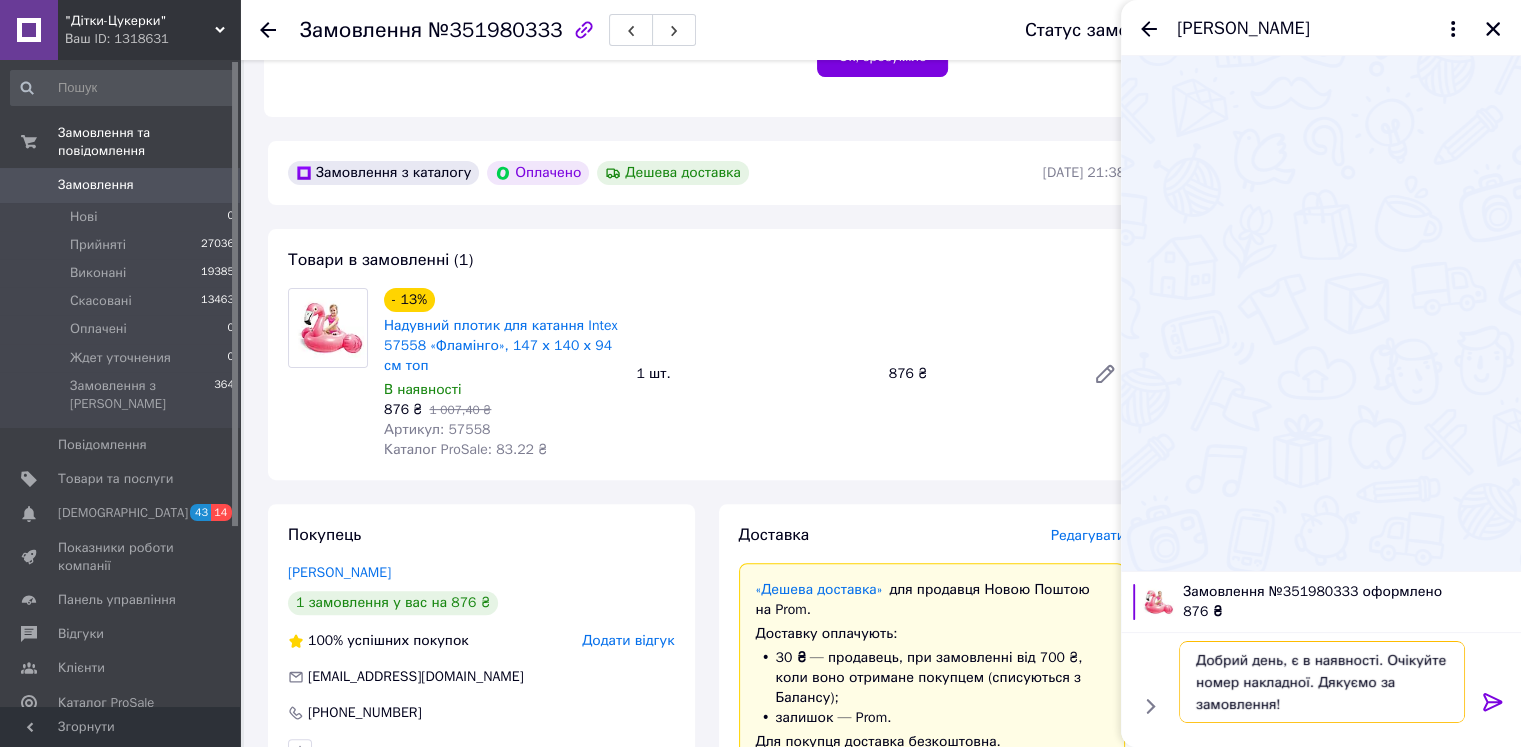 type 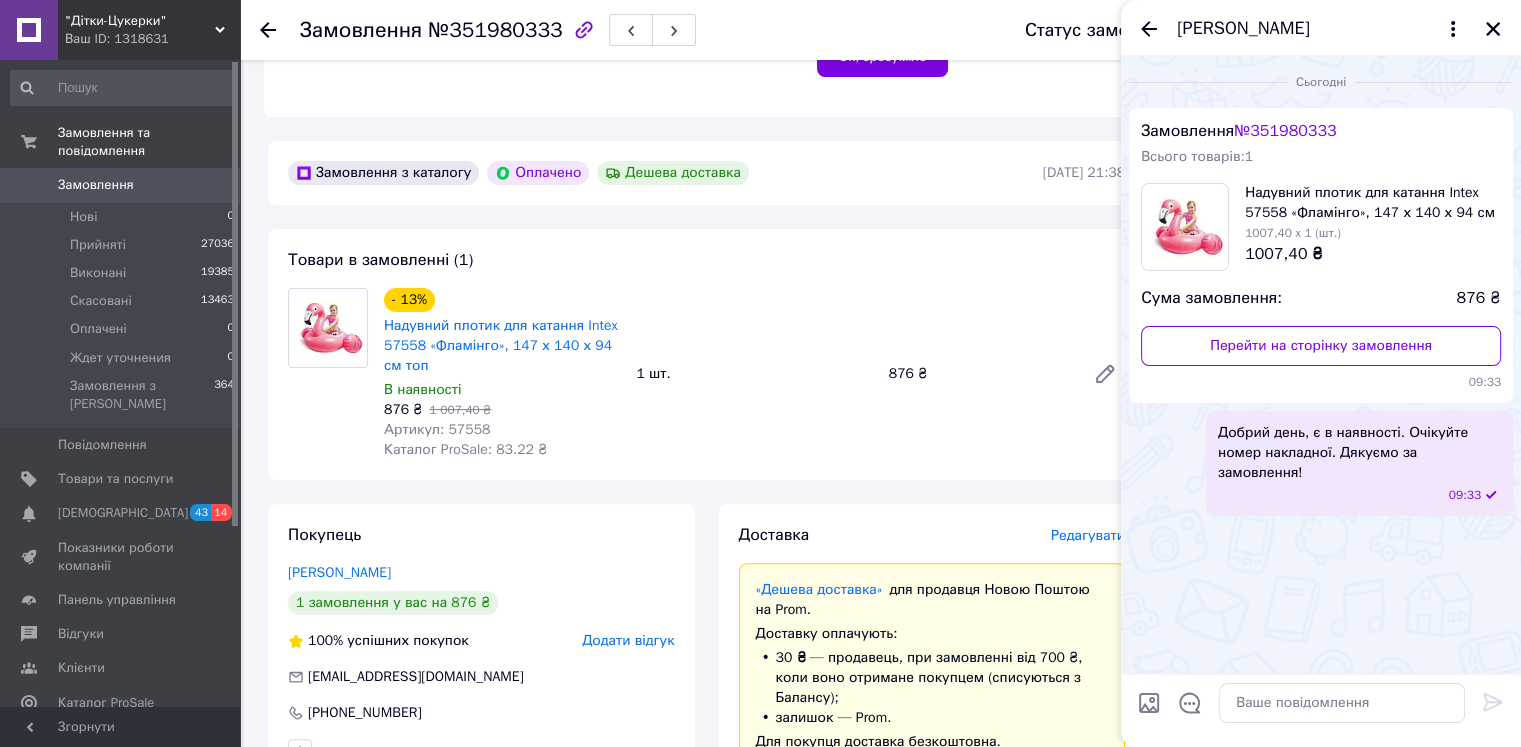 drag, startPoint x: 1491, startPoint y: 29, endPoint x: 1410, endPoint y: 1, distance: 85.70297 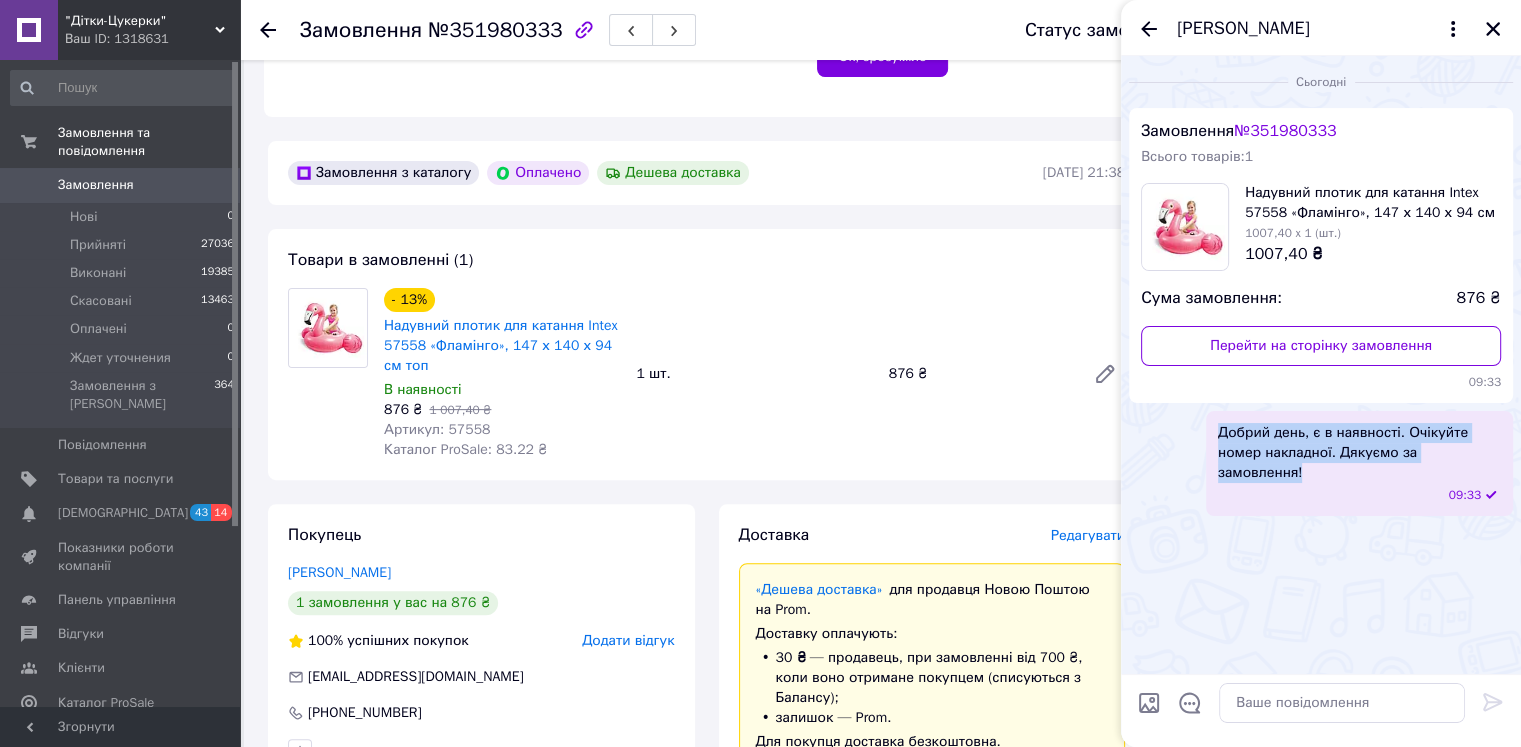 drag, startPoint x: 1495, startPoint y: 449, endPoint x: 1200, endPoint y: 426, distance: 295.89526 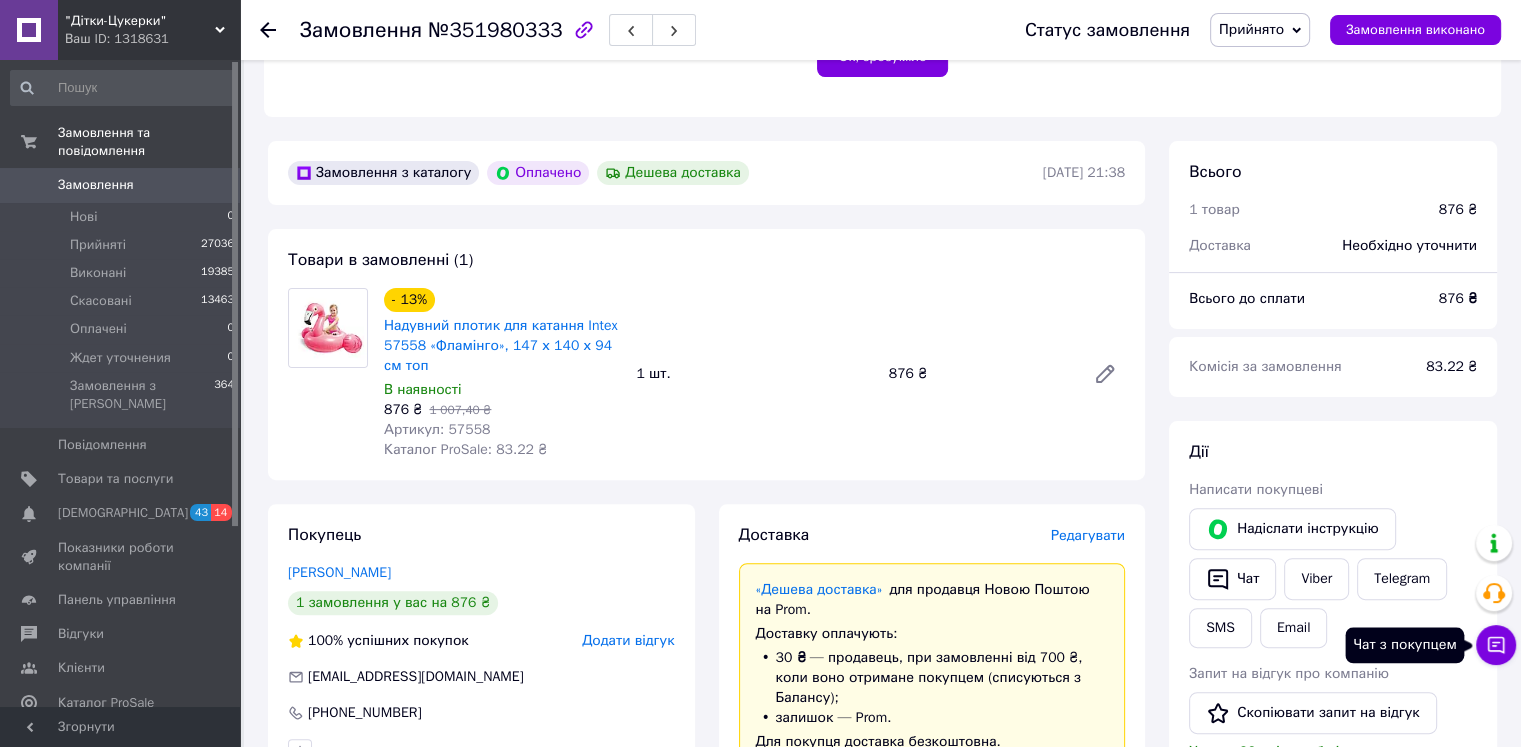 click on "Чат з покупцем" at bounding box center (1496, 645) 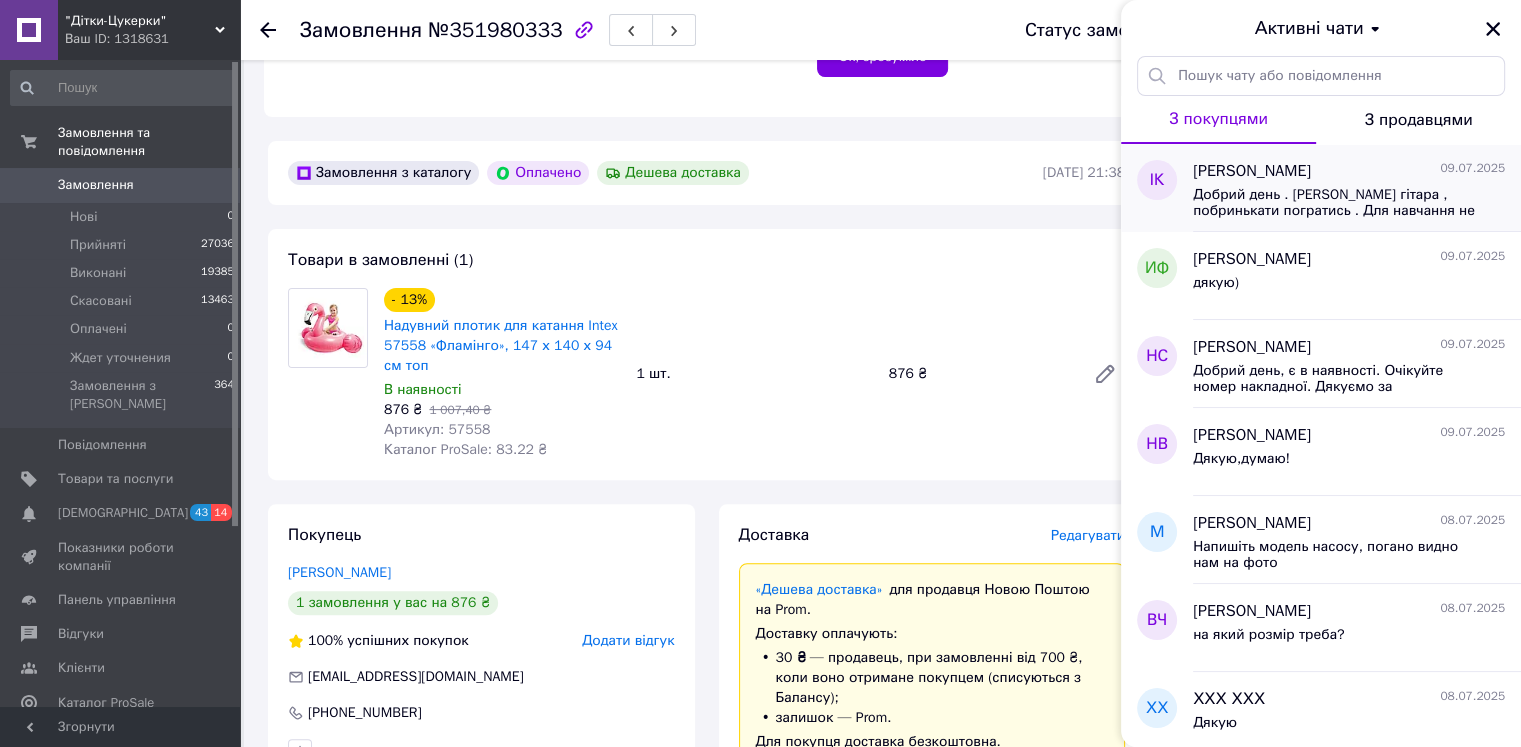 click on "Добрий день . [PERSON_NAME] гітара , побринькати погратись . Для навчання не підходить" at bounding box center [1335, 203] 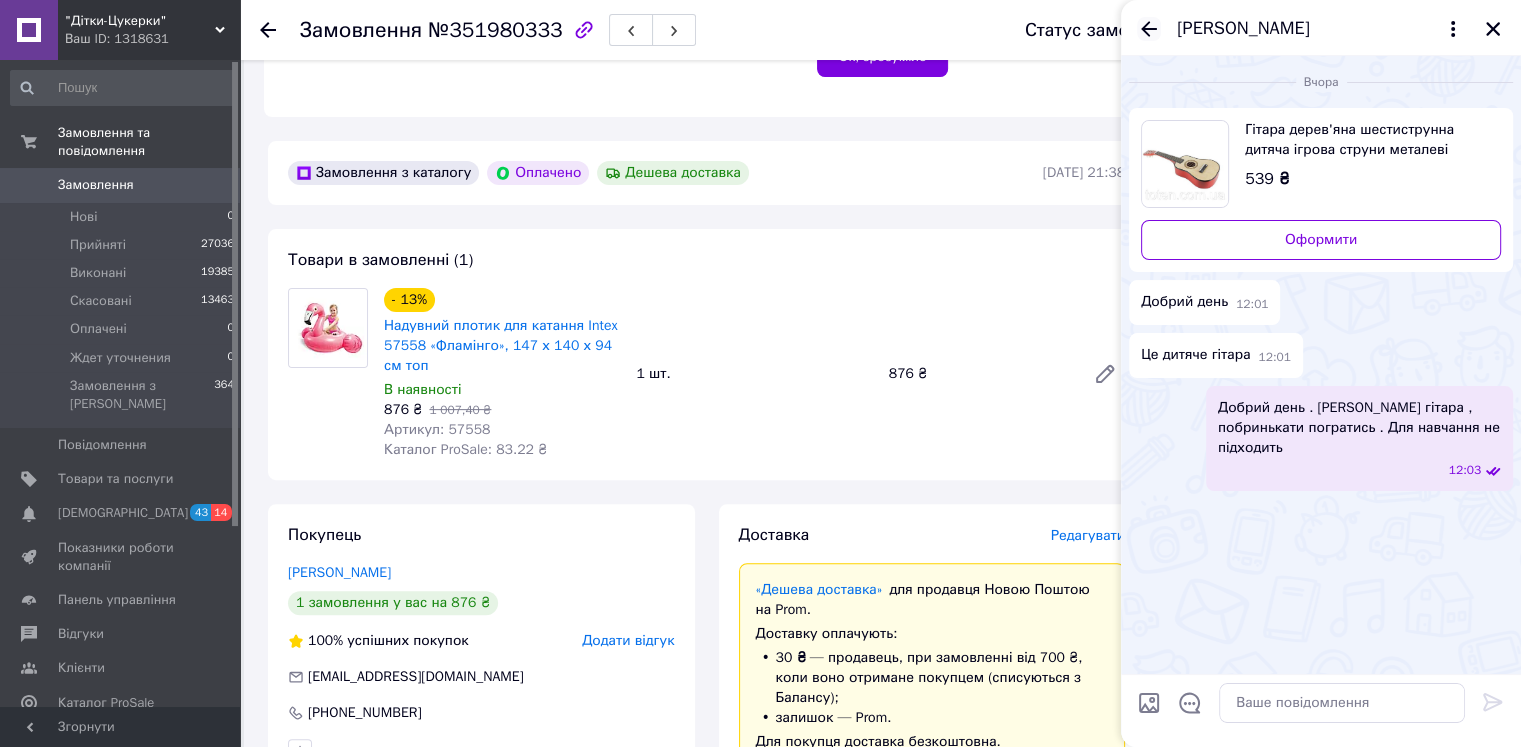 click 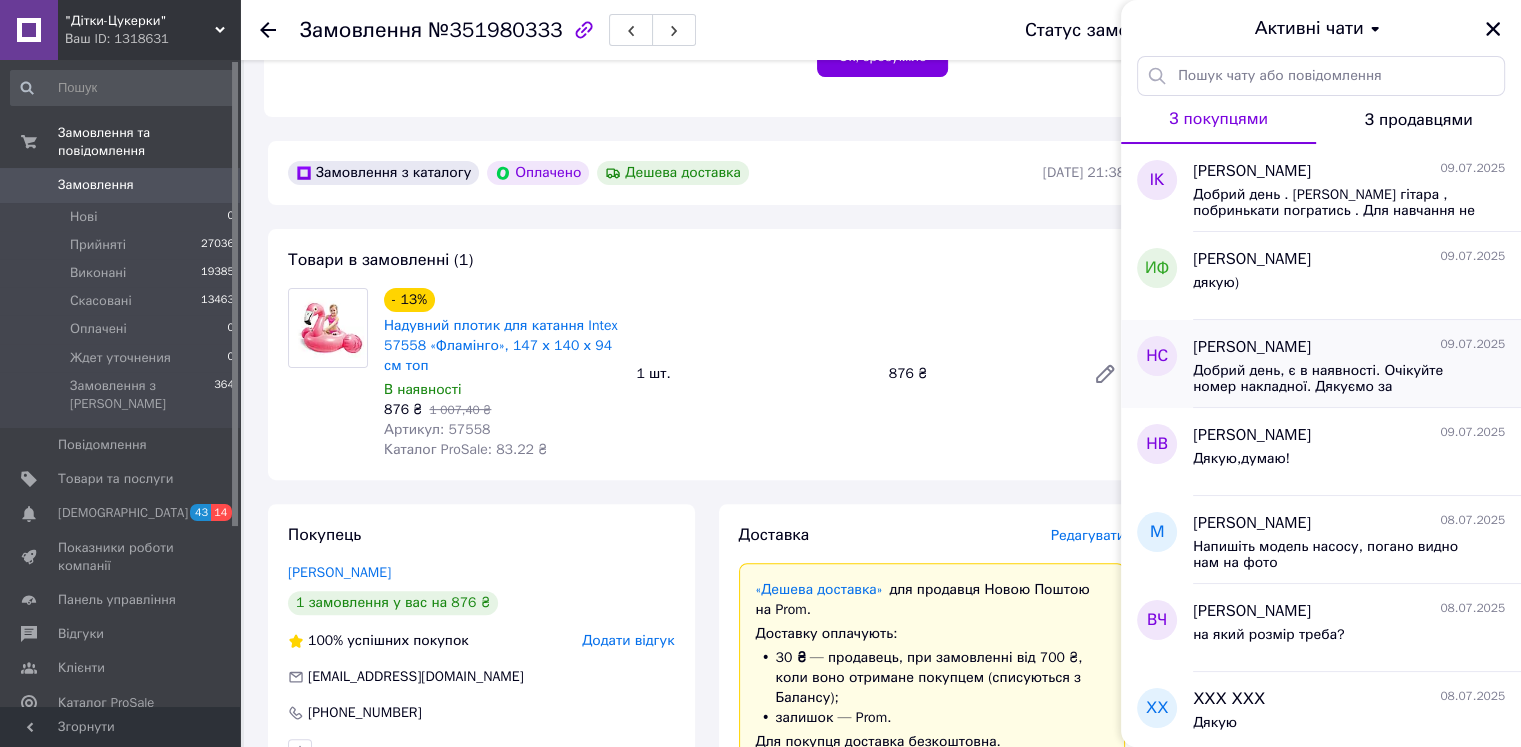 click on "Добрий день, є в наявності. Очікуйте номер накладної. Дякуємо за замовлення!" at bounding box center [1335, 379] 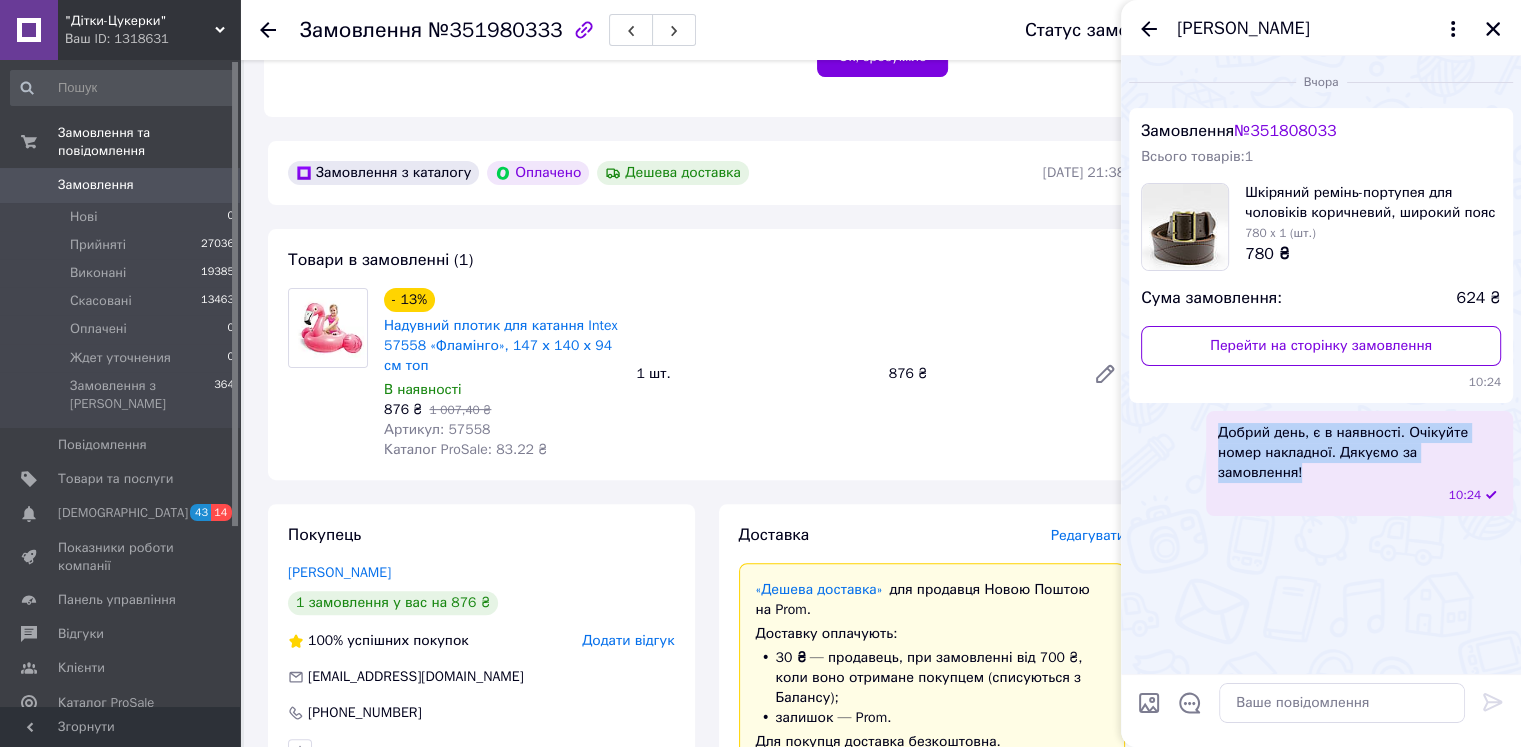 drag, startPoint x: 1496, startPoint y: 452, endPoint x: 1215, endPoint y: 429, distance: 281.9397 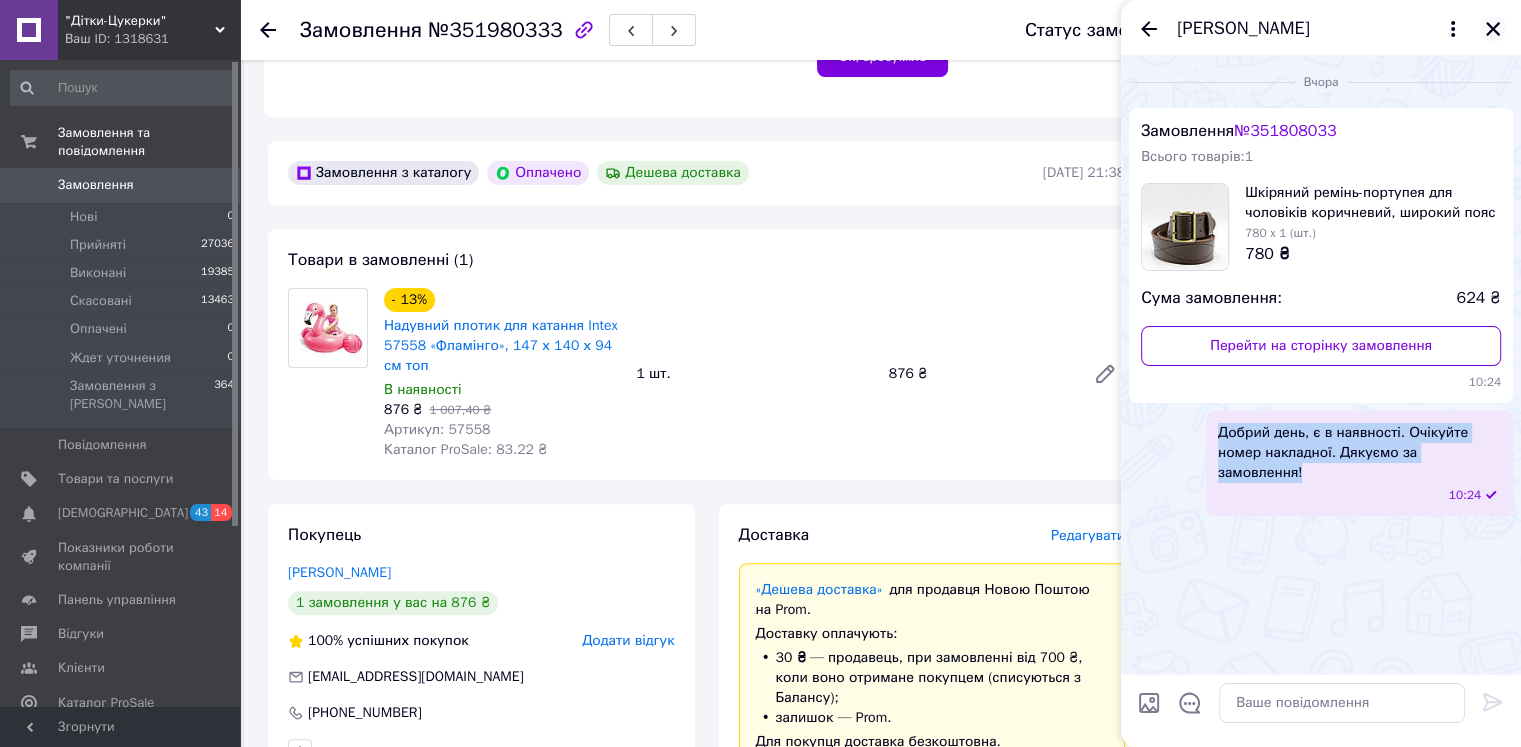 click 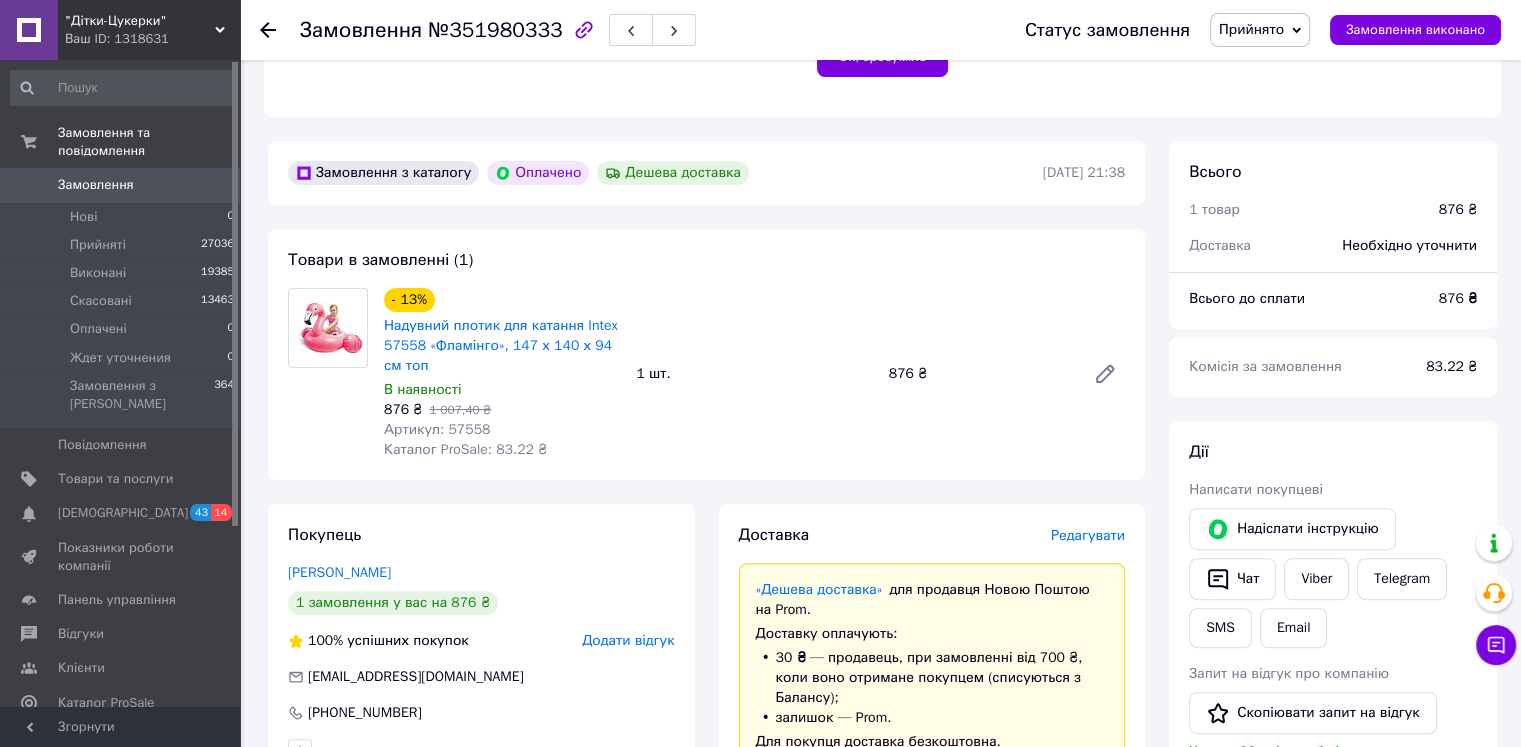 click on "Замовлення 0" at bounding box center [123, 185] 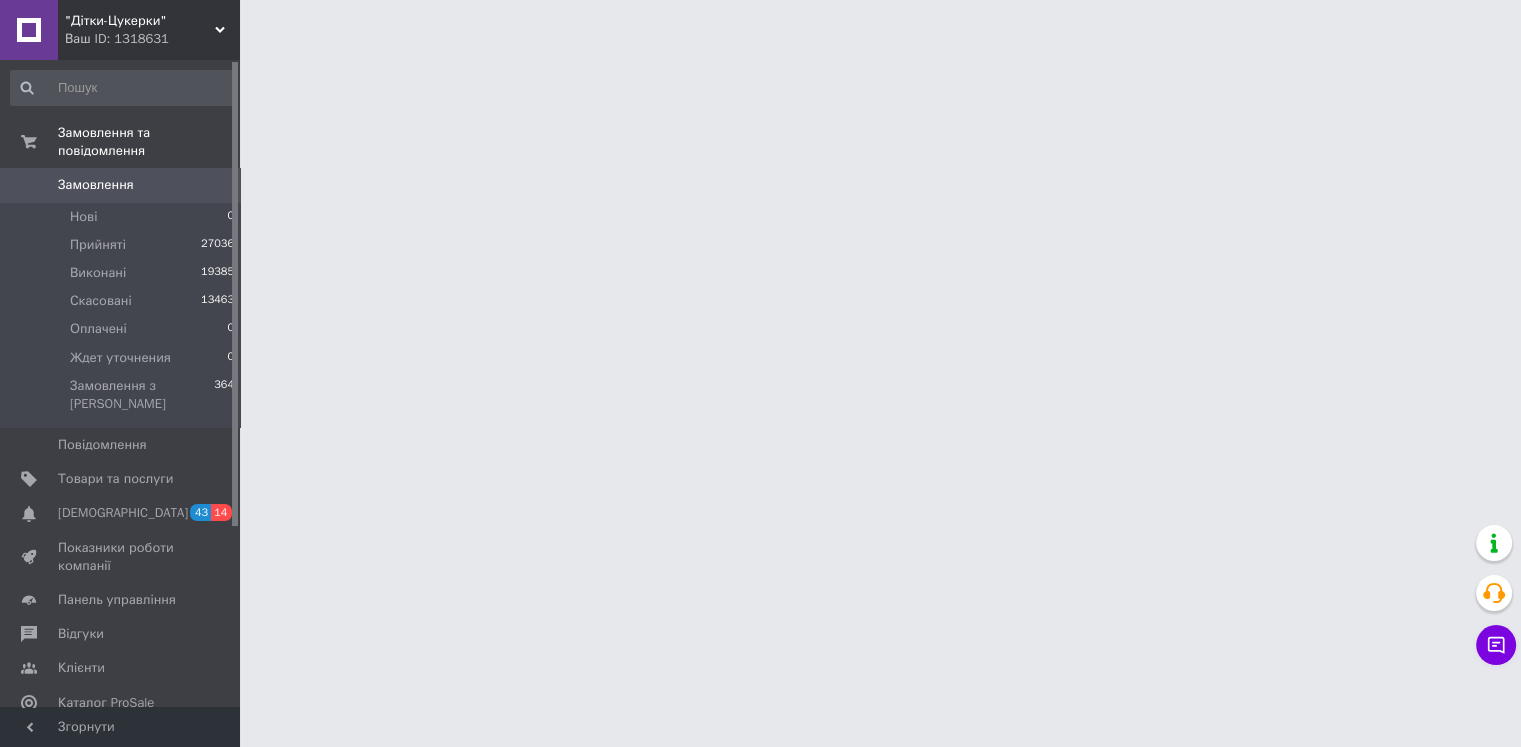 scroll, scrollTop: 0, scrollLeft: 0, axis: both 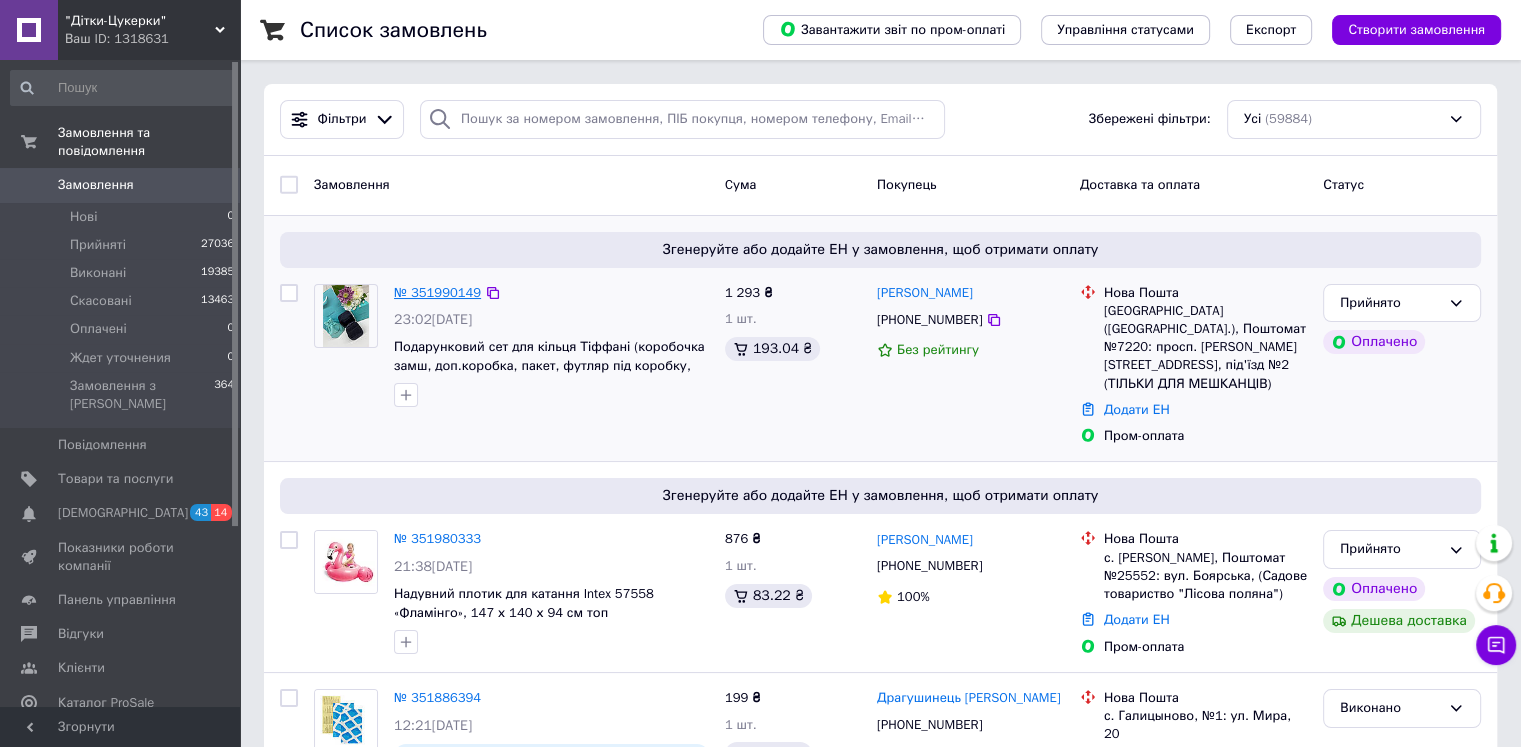 click on "№ 351990149" at bounding box center [437, 292] 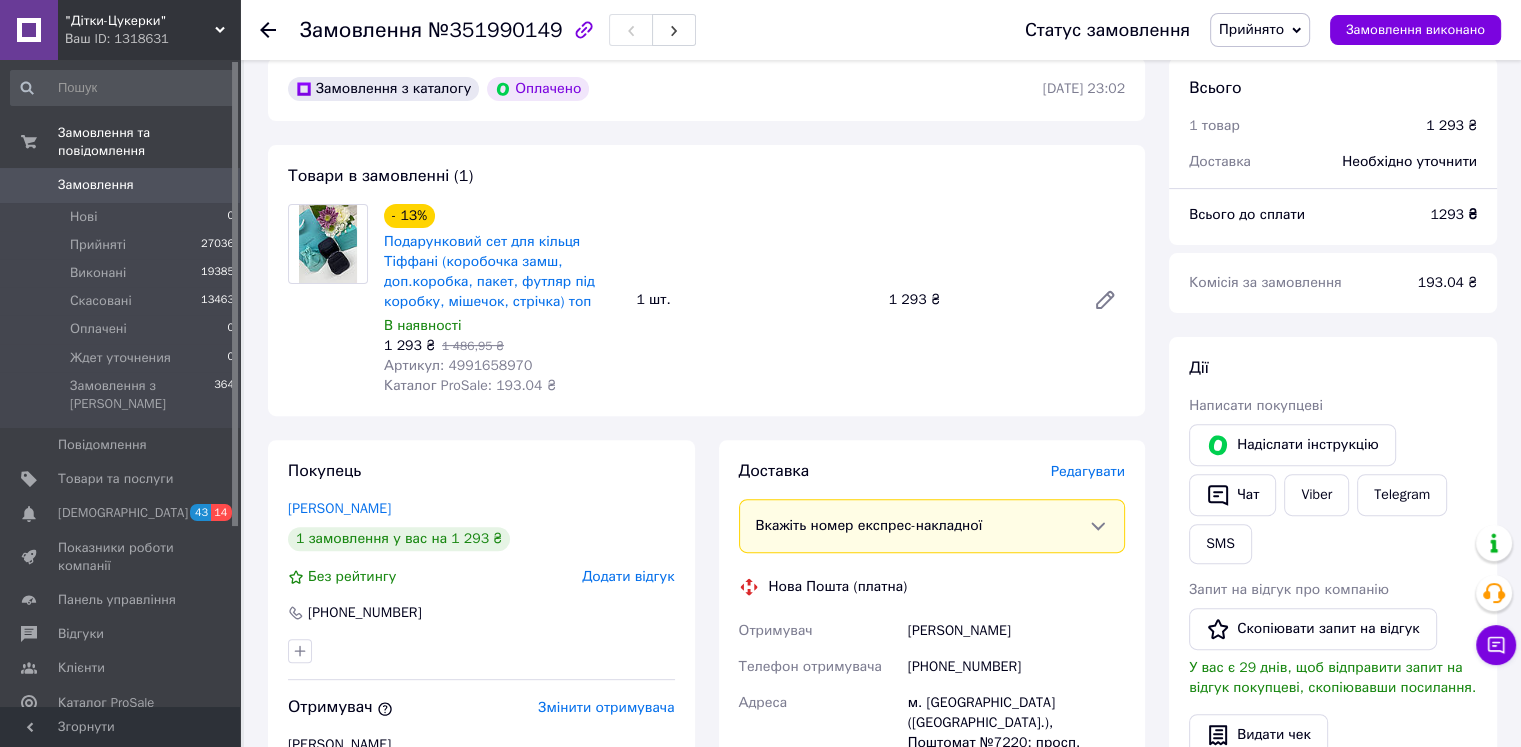 scroll, scrollTop: 600, scrollLeft: 0, axis: vertical 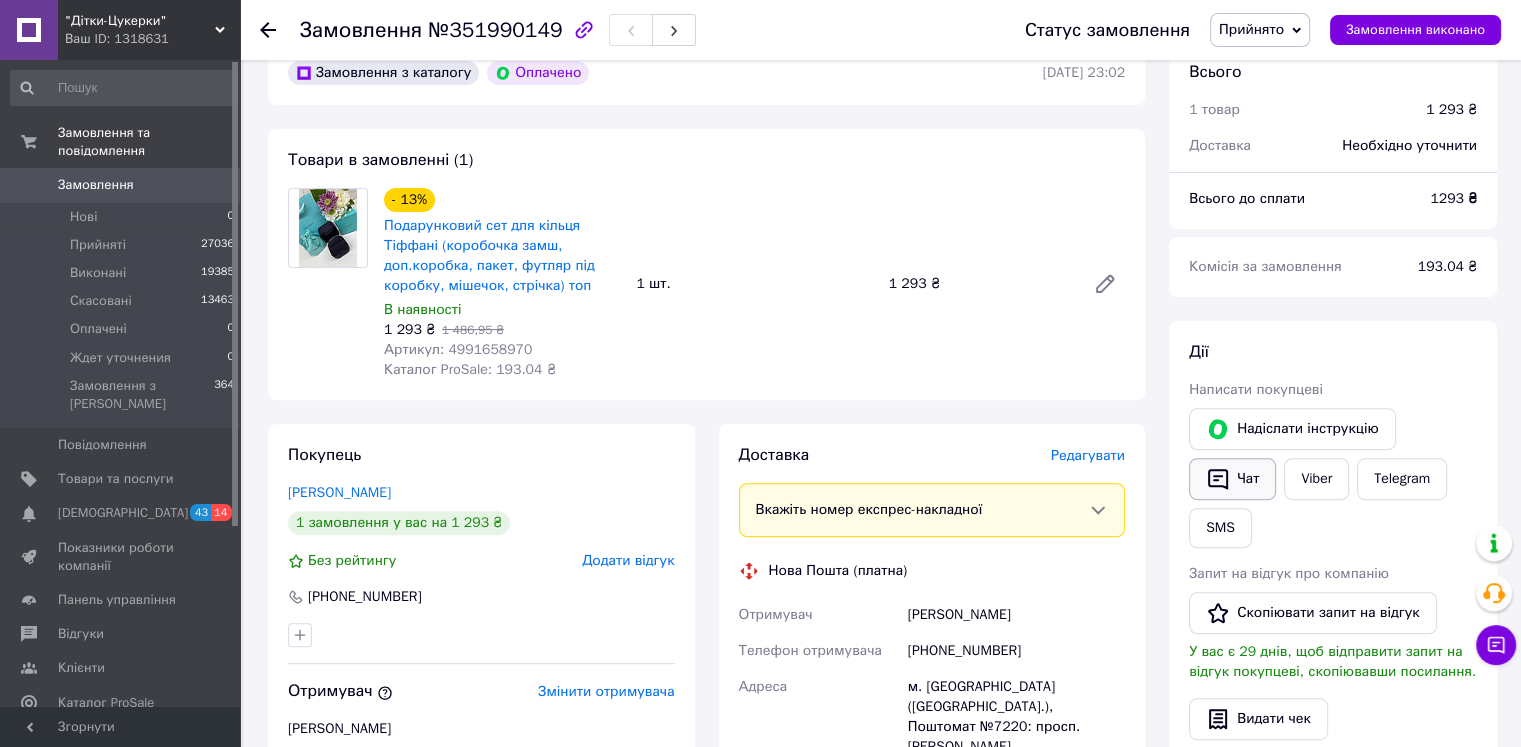 click on "Чат" at bounding box center (1232, 479) 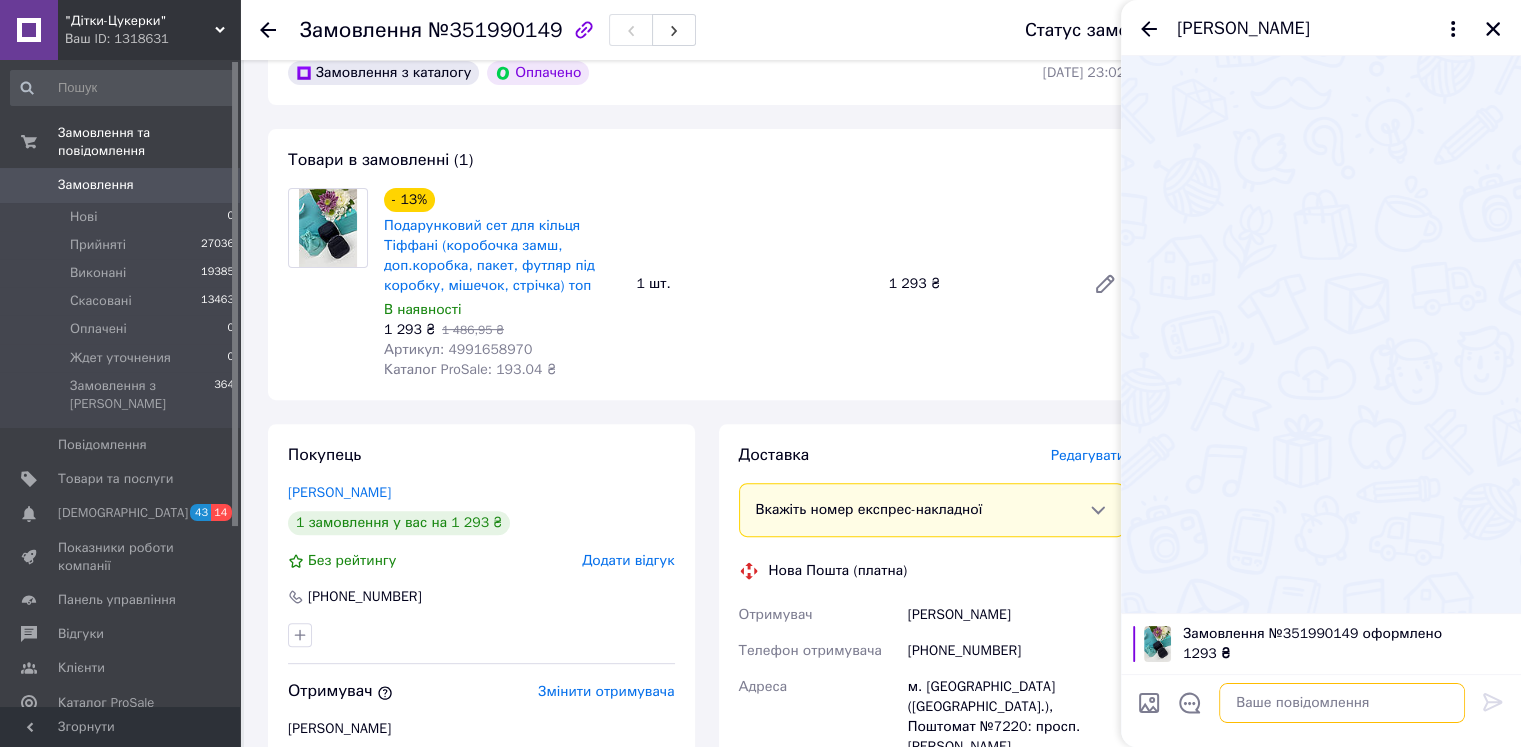 click at bounding box center (1342, 703) 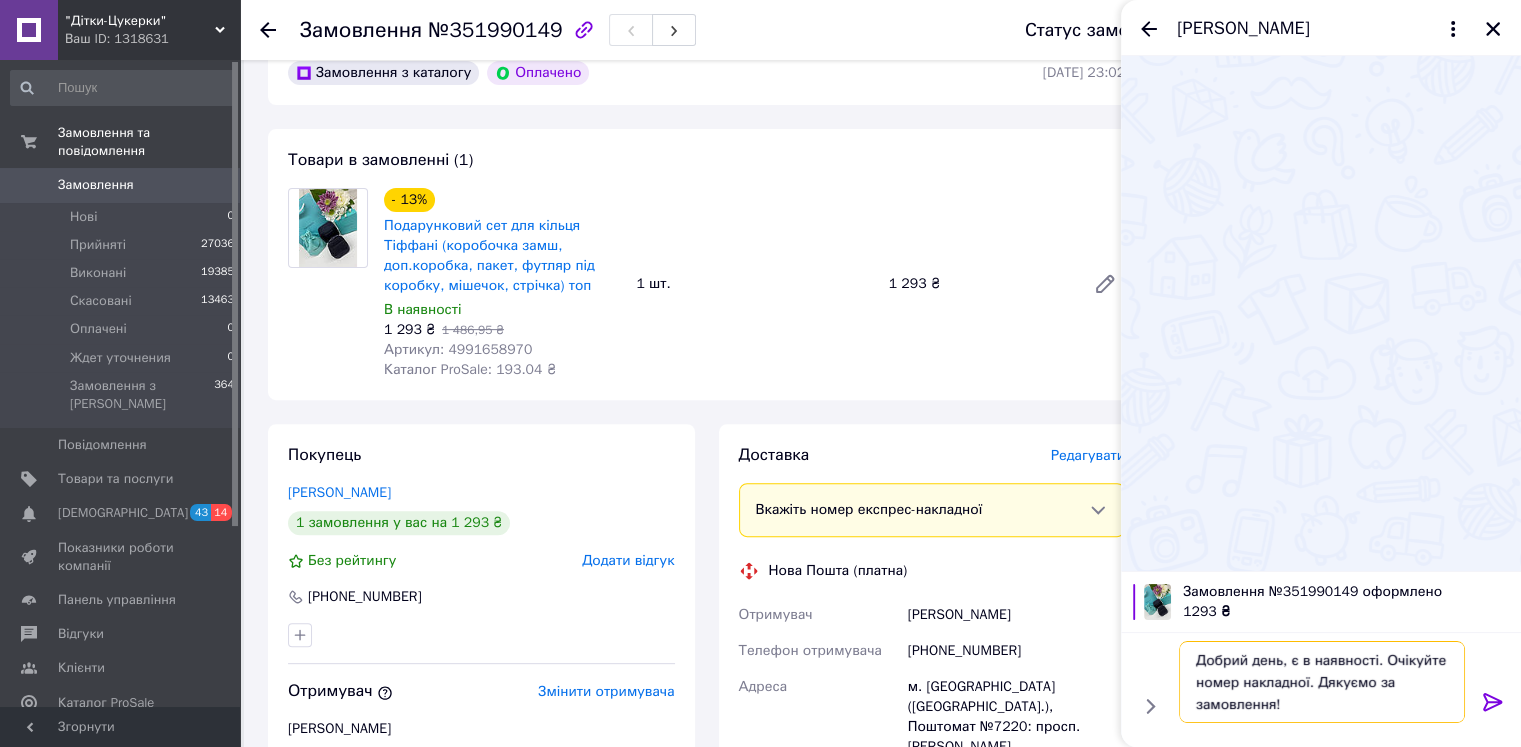 type 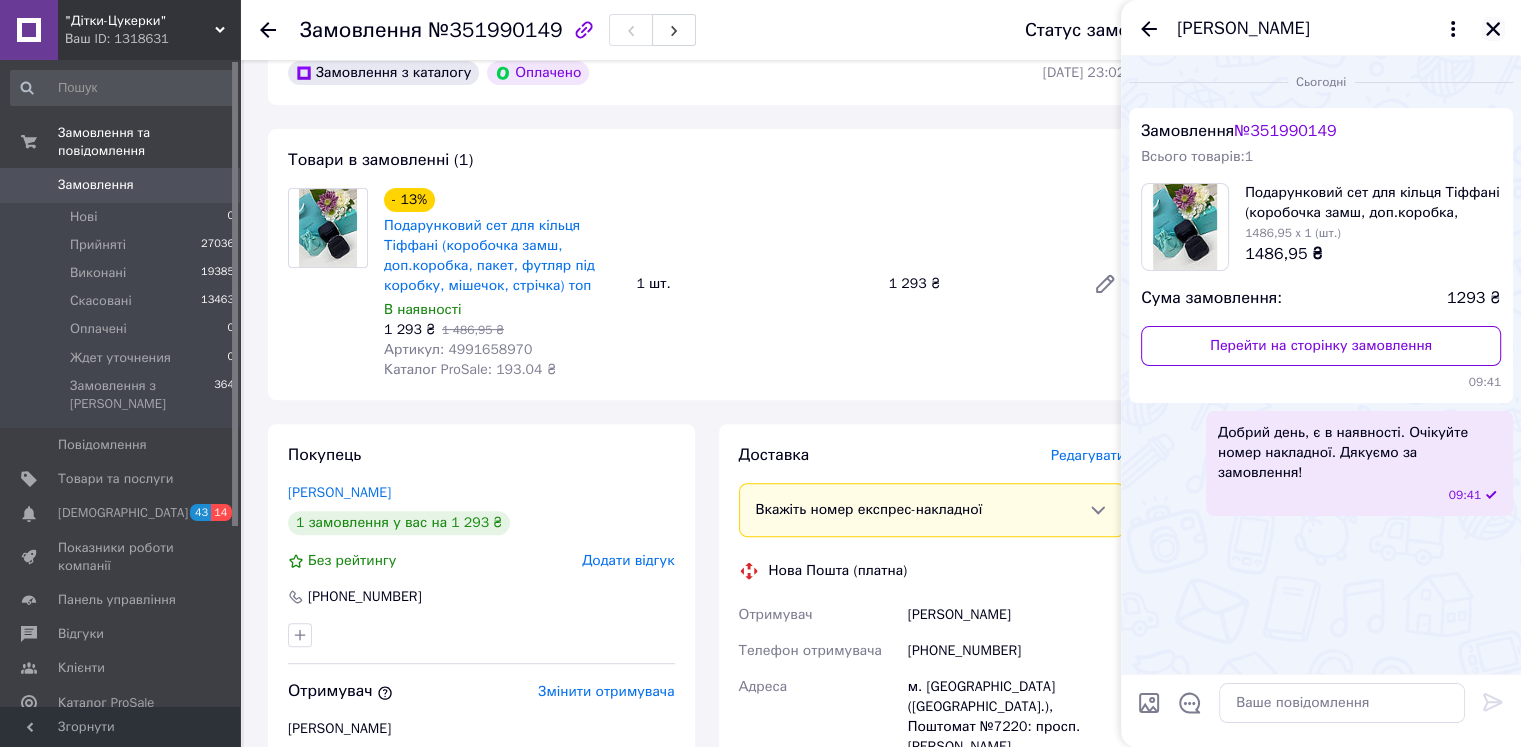 click 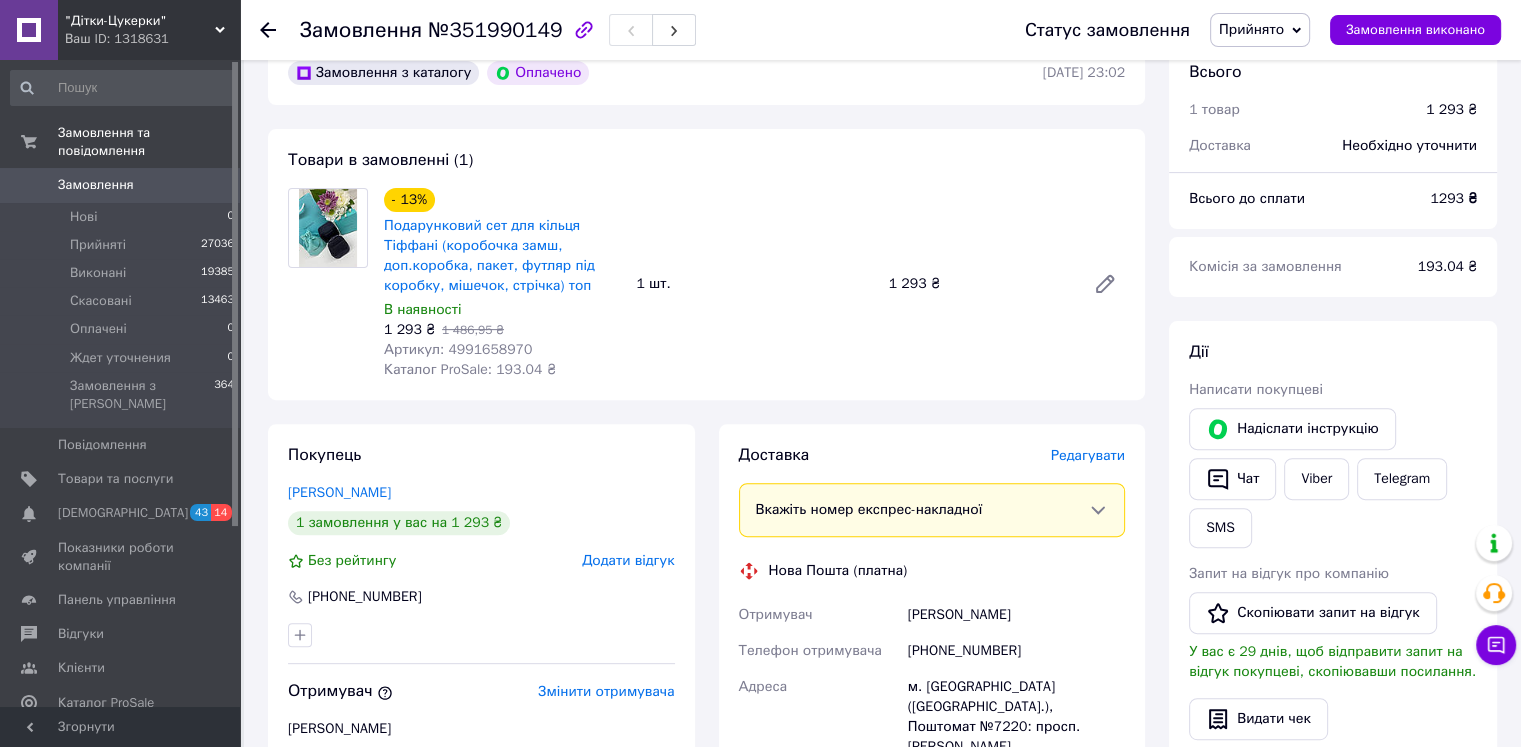 click on "Замовлення" at bounding box center (121, 185) 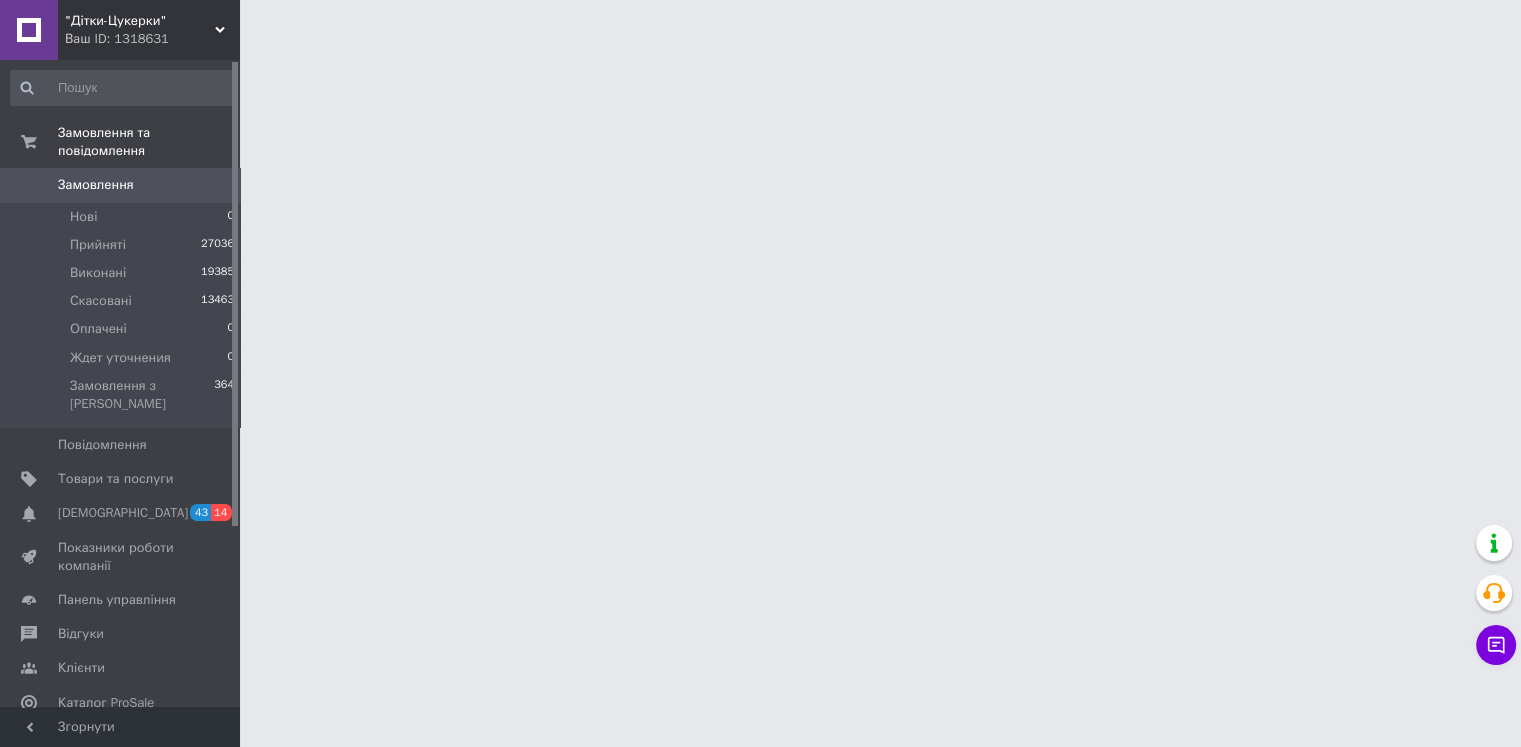 scroll, scrollTop: 0, scrollLeft: 0, axis: both 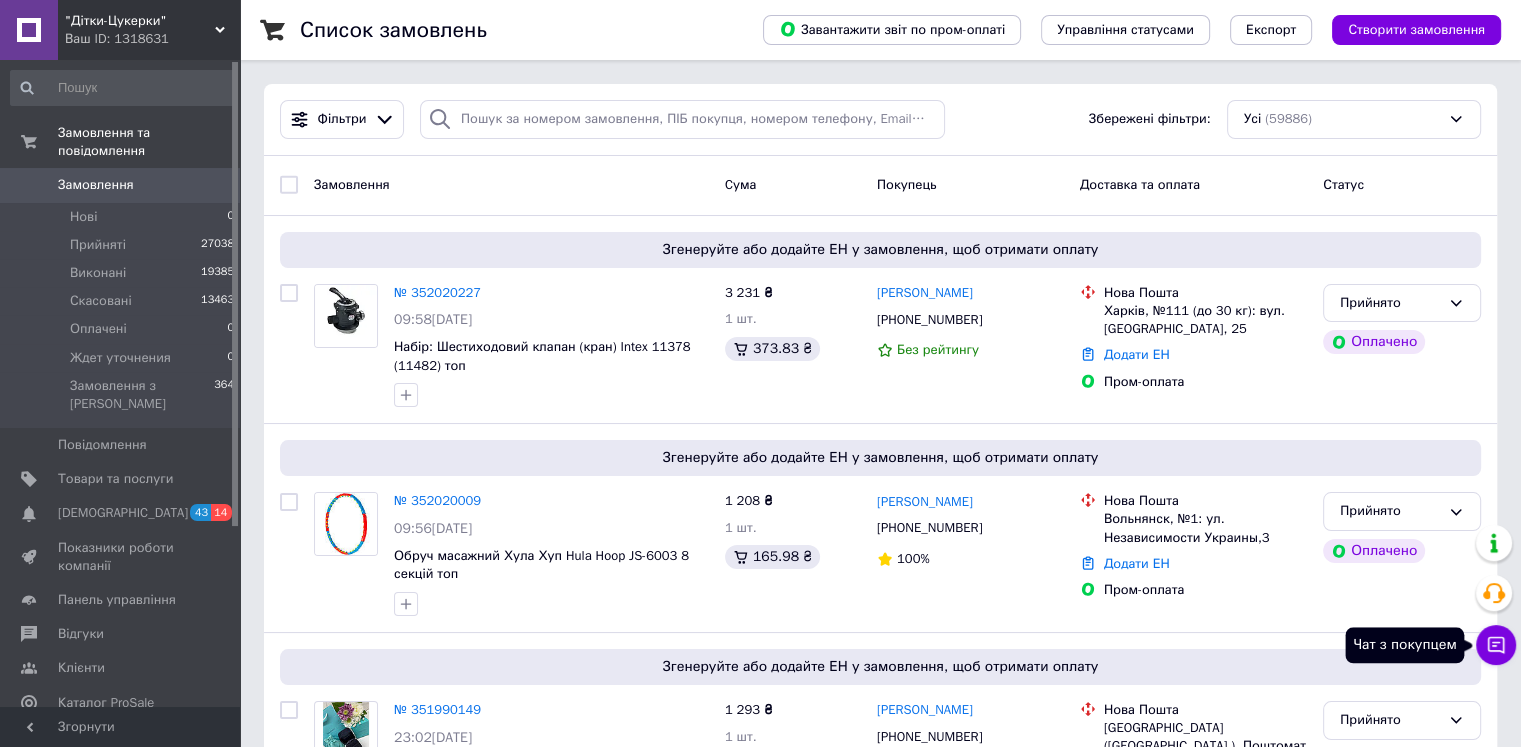 drag, startPoint x: 1508, startPoint y: 645, endPoint x: 1499, endPoint y: 640, distance: 10.29563 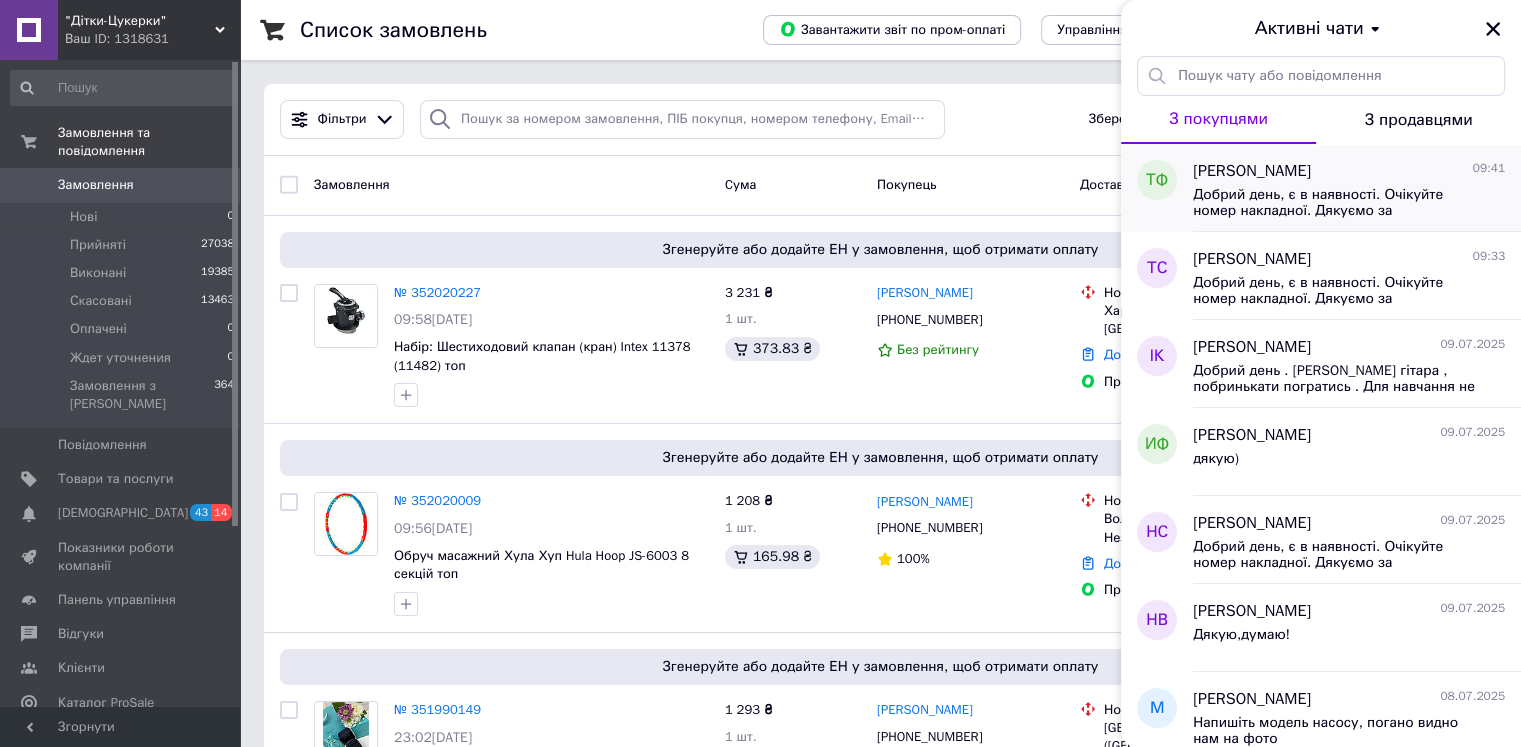 click on "Добрий день, є в наявності. Очікуйте номер накладної. Дякуємо за замовлення!" at bounding box center [1335, 203] 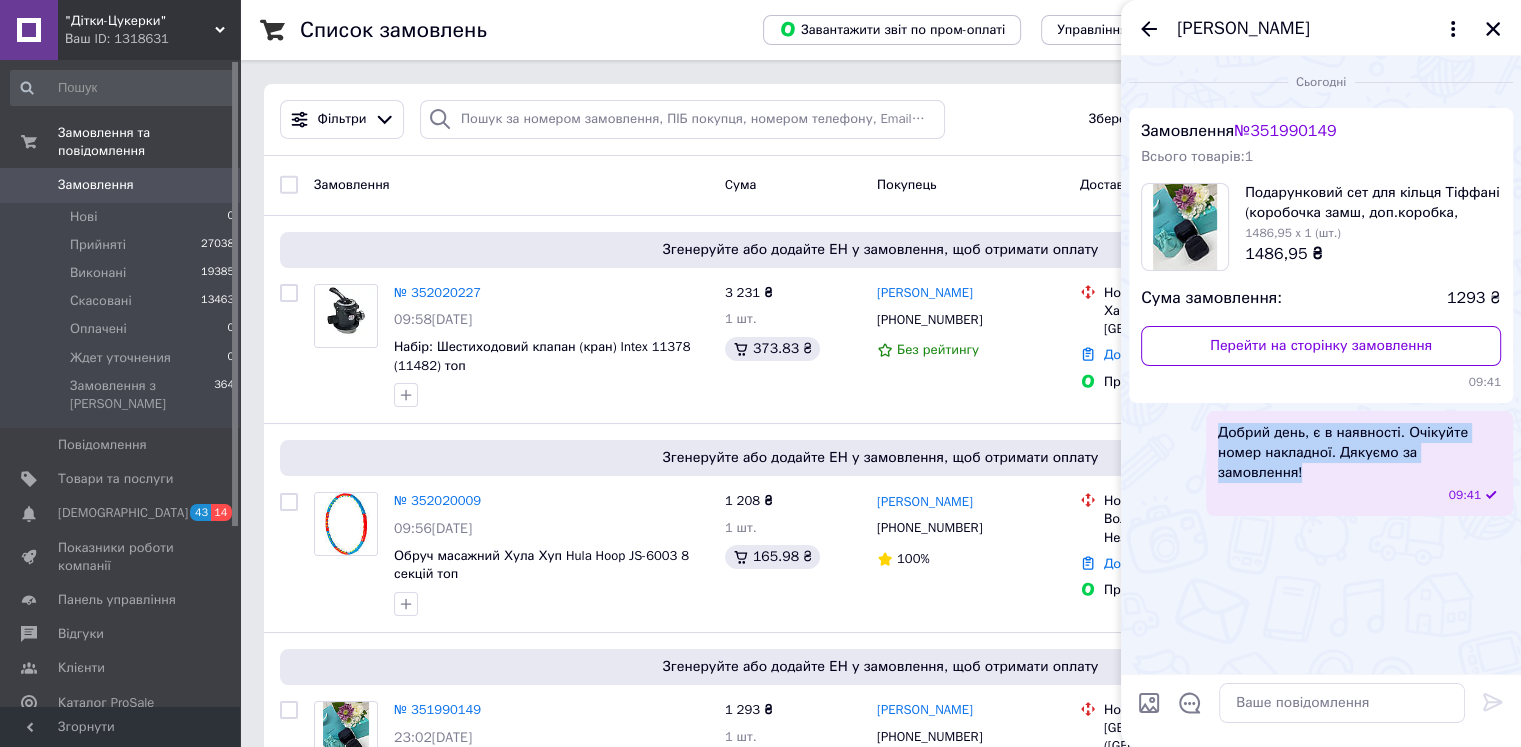 drag, startPoint x: 1381, startPoint y: 448, endPoint x: 1208, endPoint y: 429, distance: 174.04022 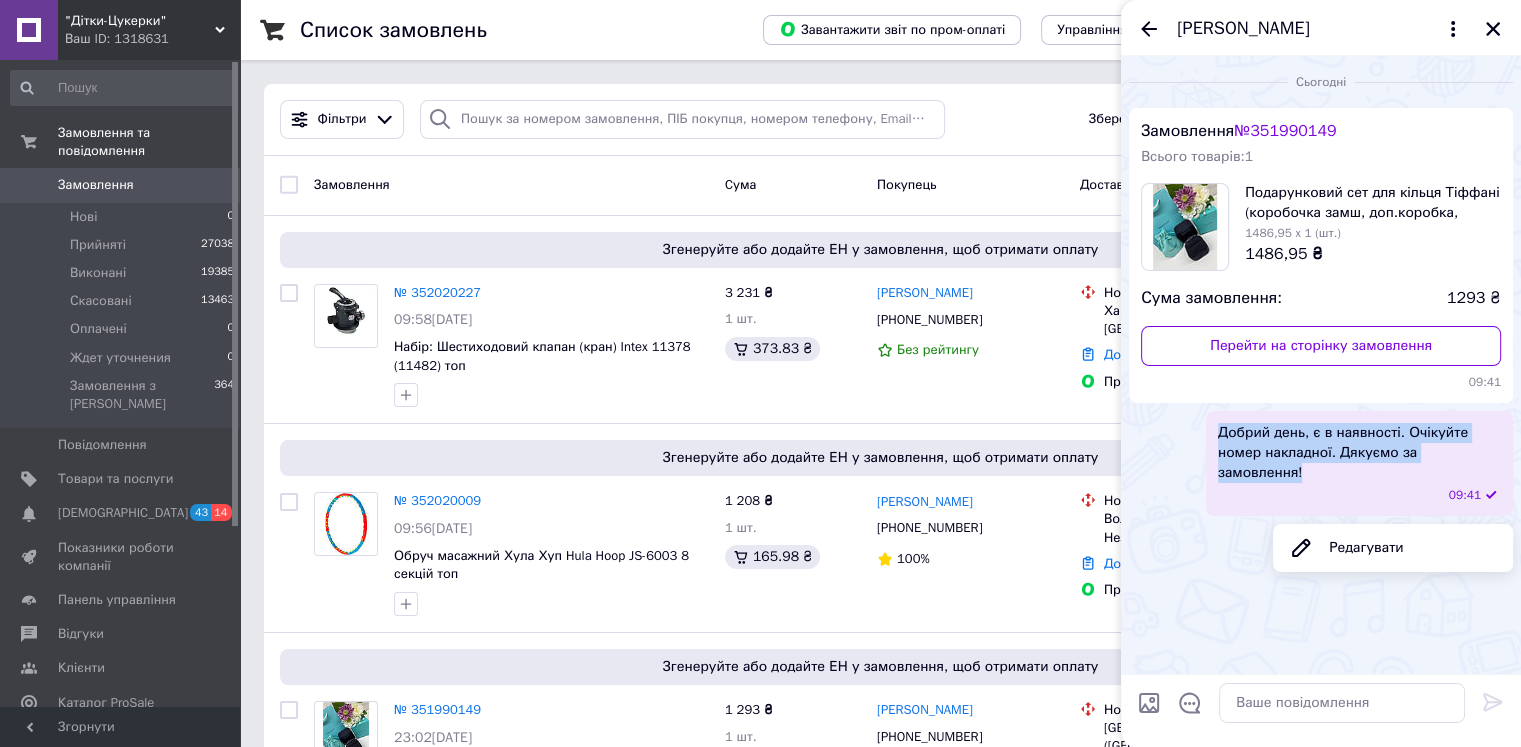 copy on "Добрий день, є в наявності. Очікуйте номер накладної. Дякуємо за замовлення!" 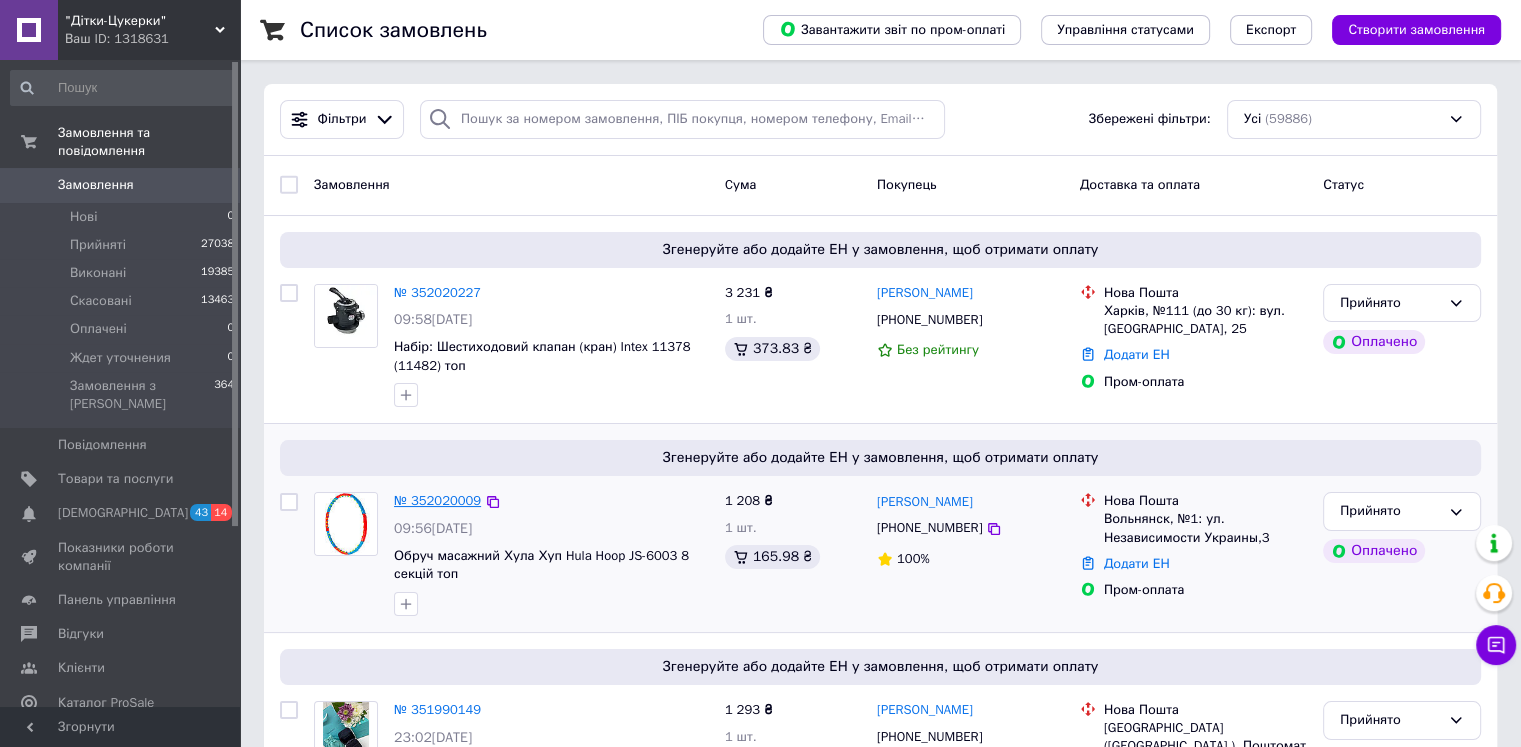 click on "№ 352020009" at bounding box center [437, 500] 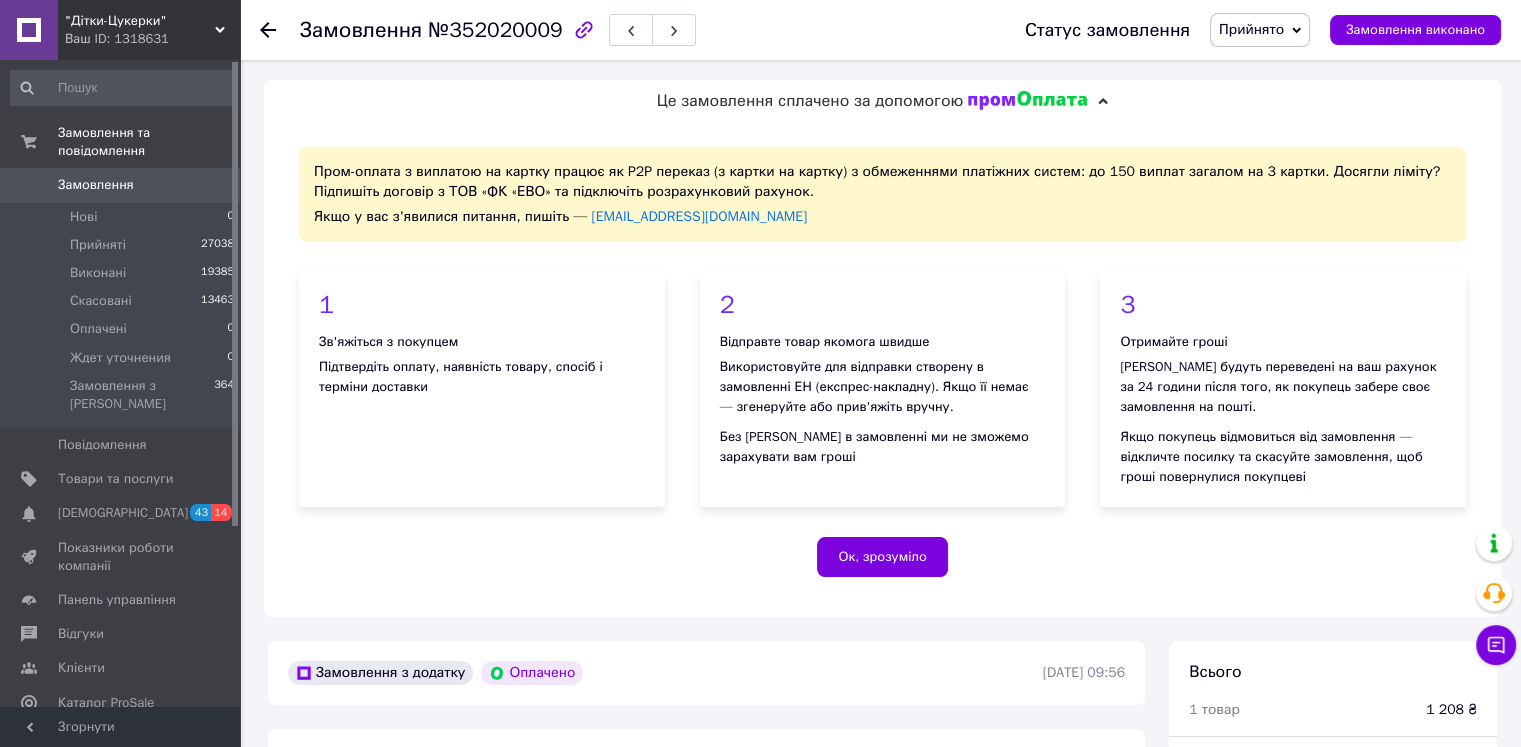 scroll, scrollTop: 500, scrollLeft: 0, axis: vertical 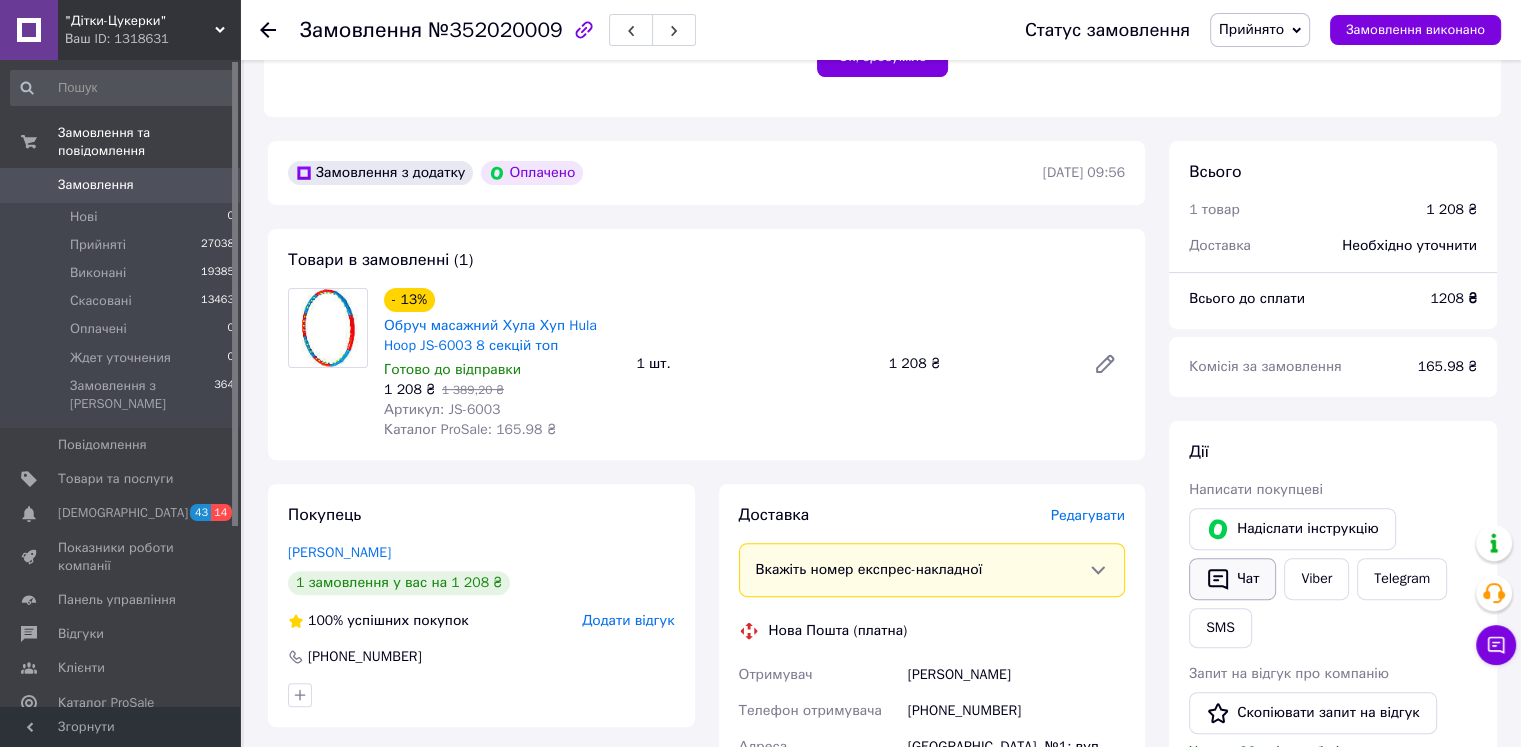 click on "Чат" at bounding box center (1232, 579) 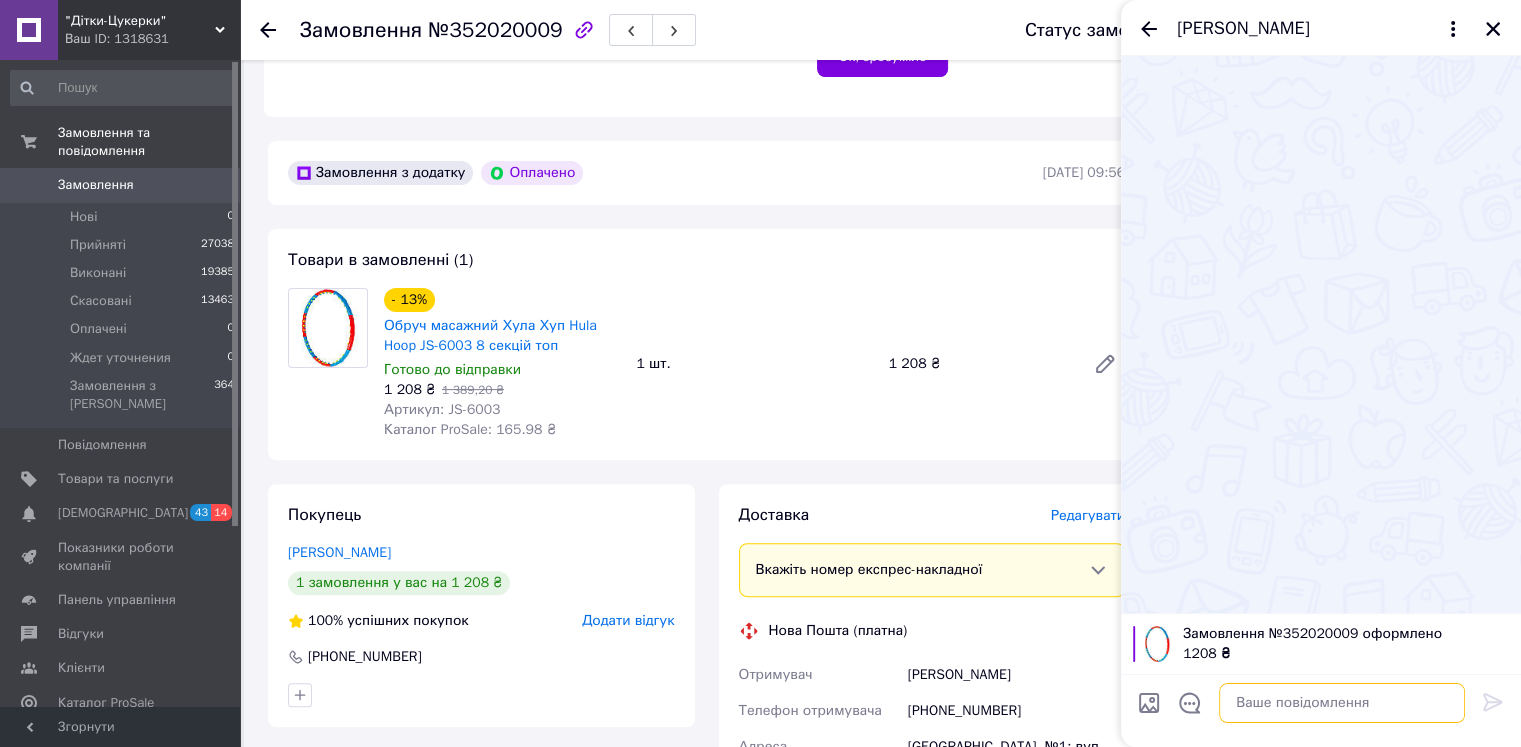 click at bounding box center [1342, 703] 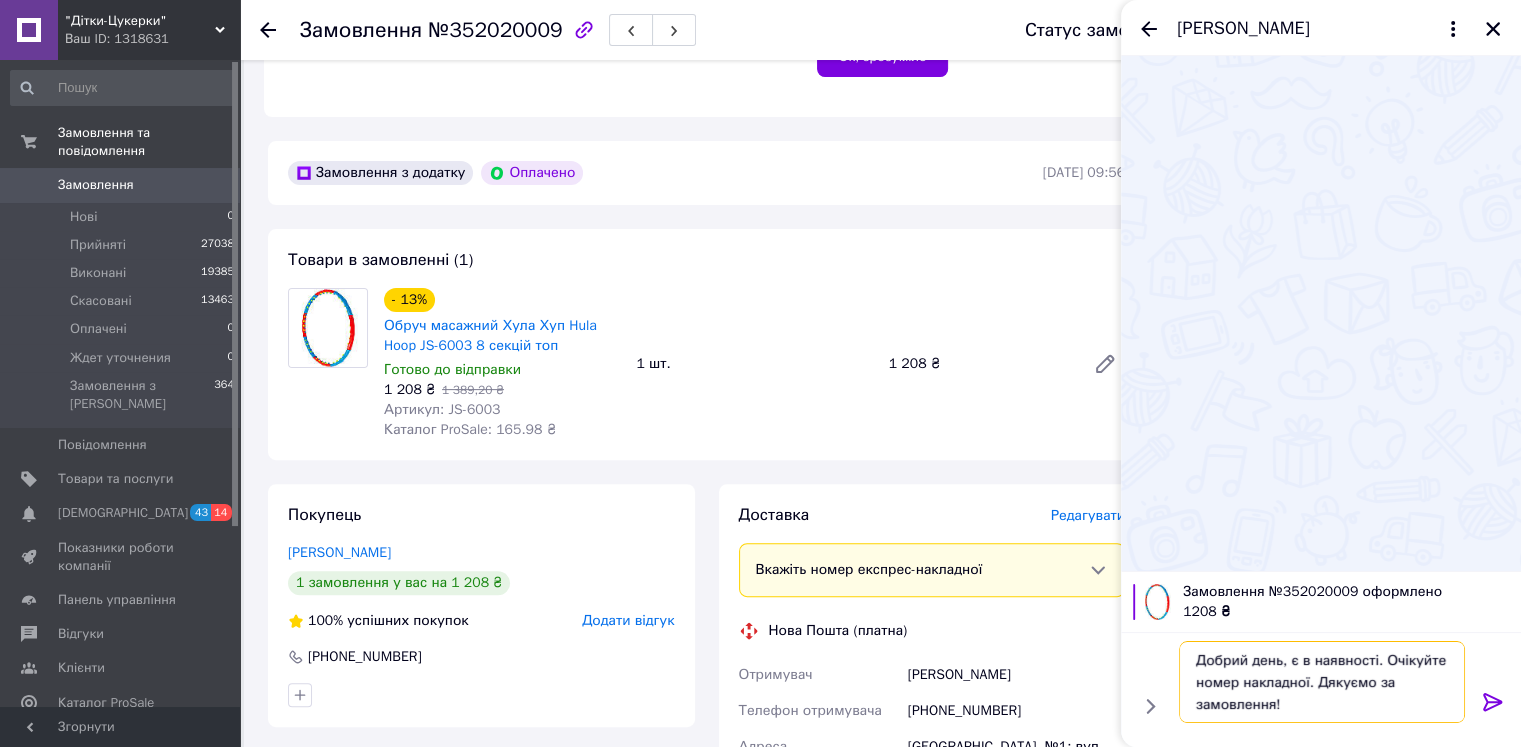 type on "Добрий день, є в наявності. Очікуйте номер накладної. Дякуємо за замовлення!" 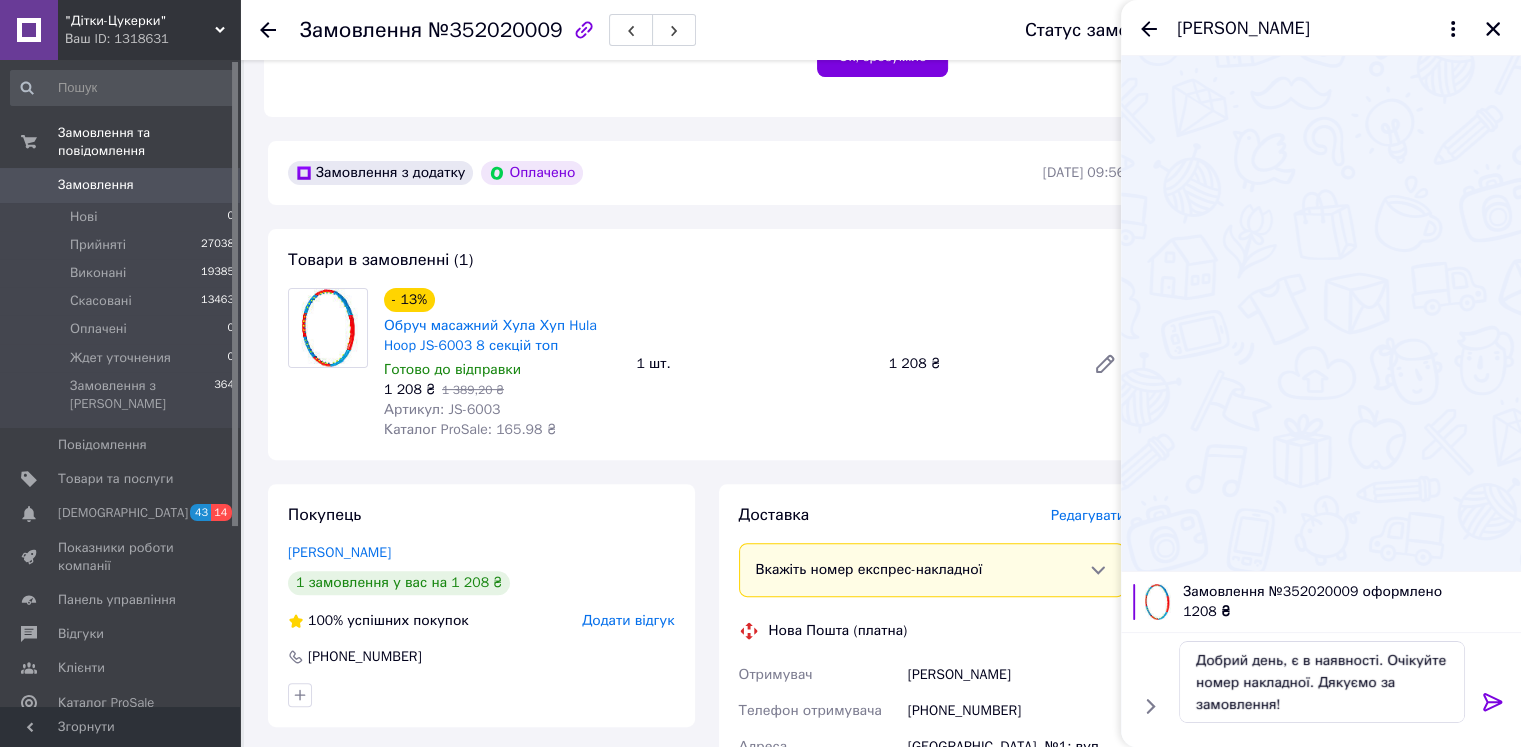 drag, startPoint x: 1496, startPoint y: 701, endPoint x: 1462, endPoint y: 682, distance: 38.948685 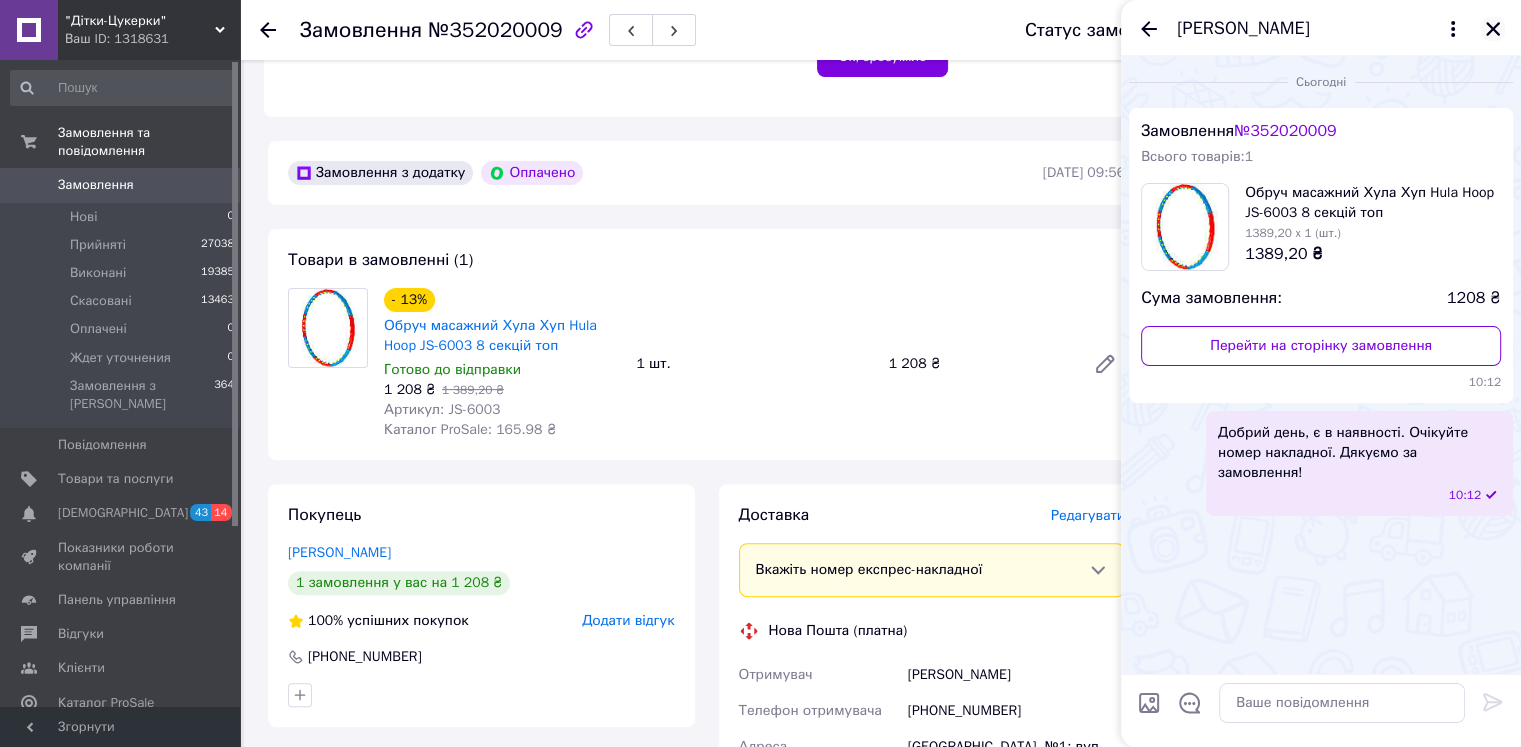 click 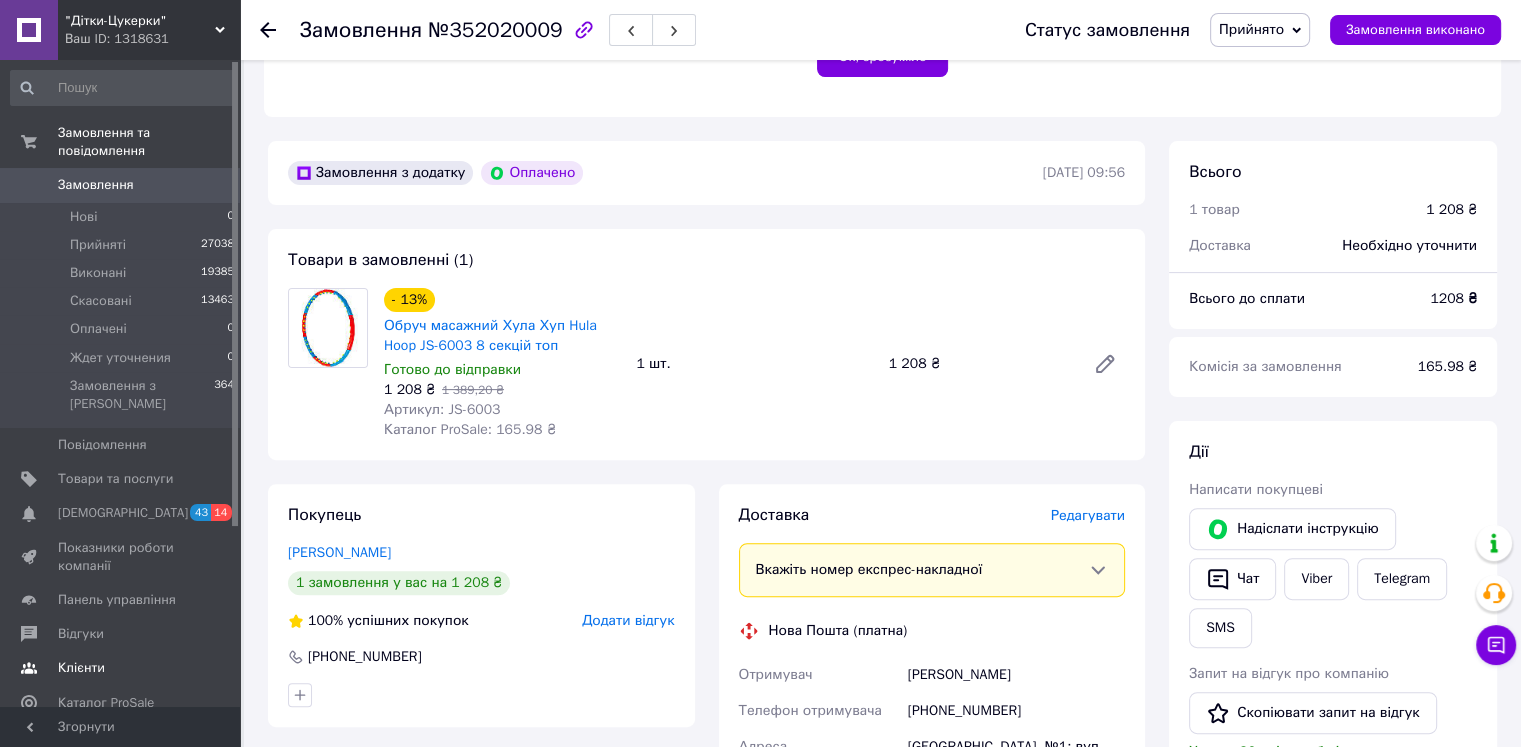 click on "Клієнти" at bounding box center (81, 668) 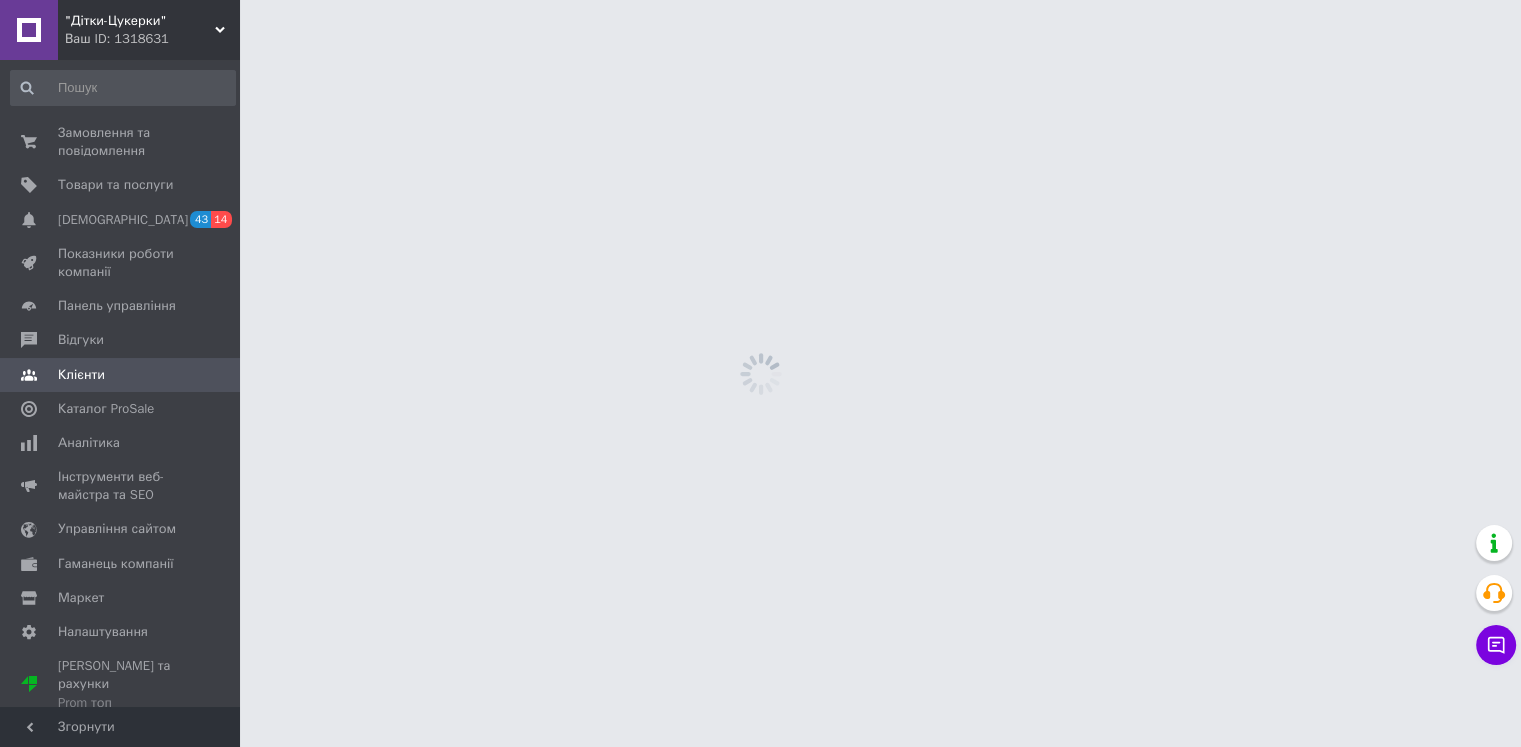 scroll, scrollTop: 0, scrollLeft: 0, axis: both 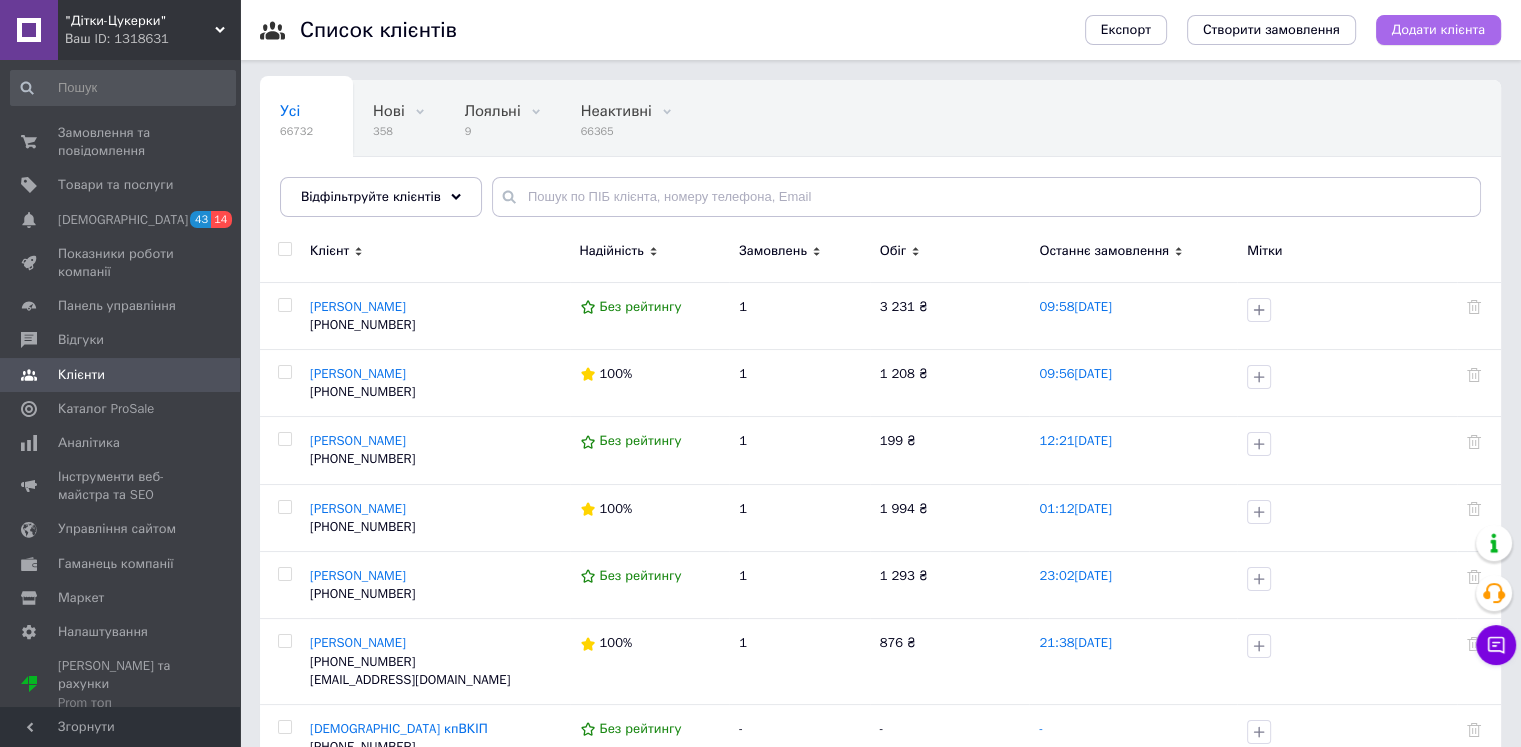 click on "Додати клієнта" at bounding box center (1438, 30) 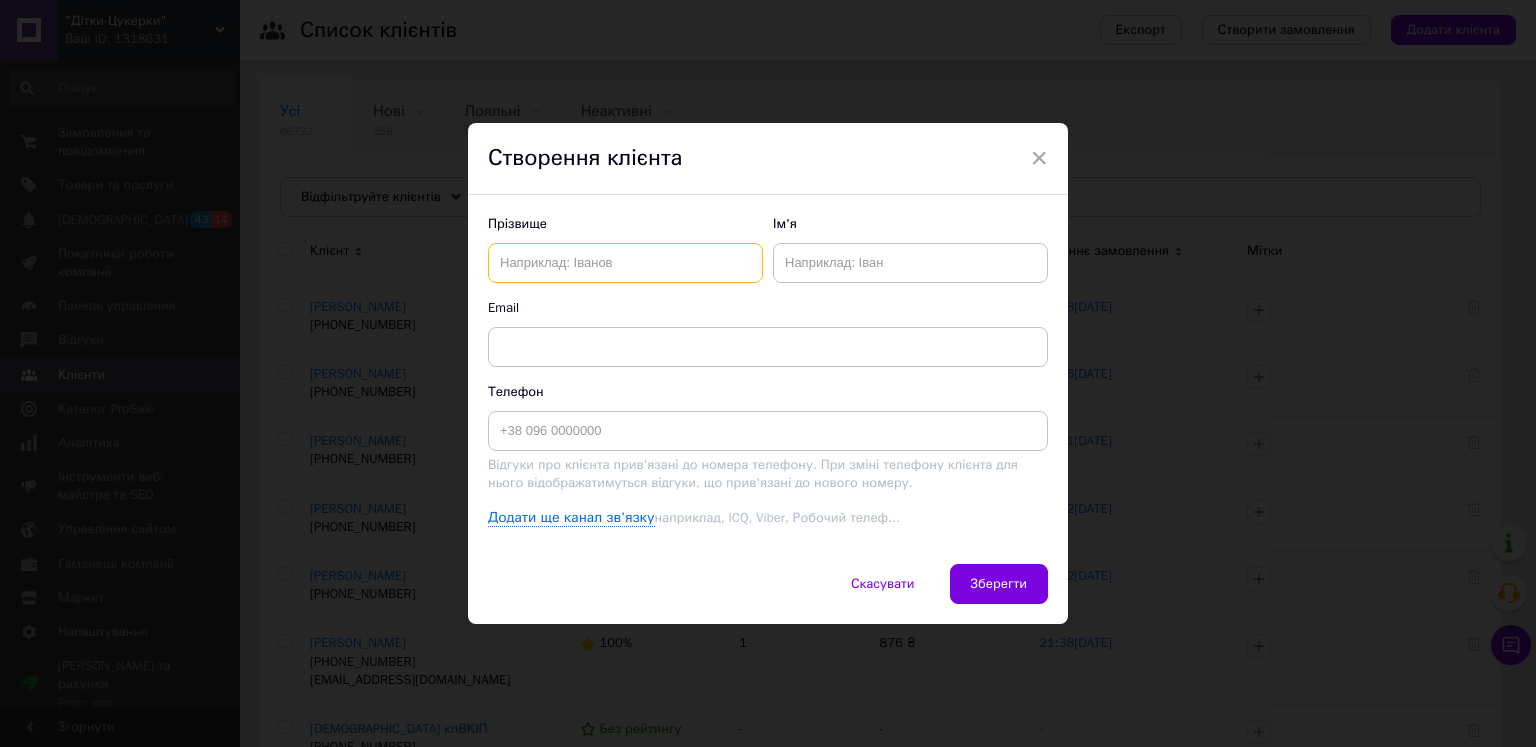 click at bounding box center [625, 263] 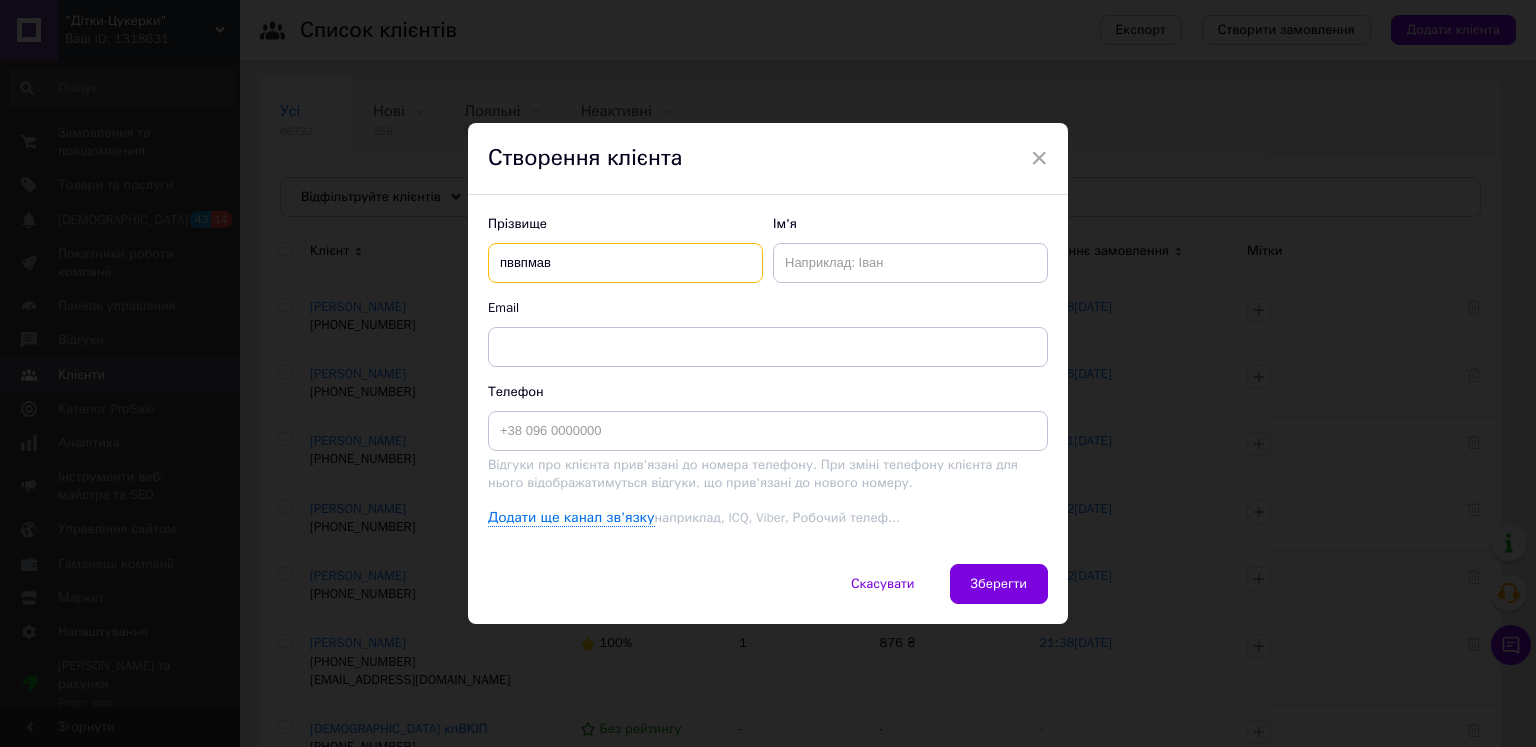 type on "пввпмав" 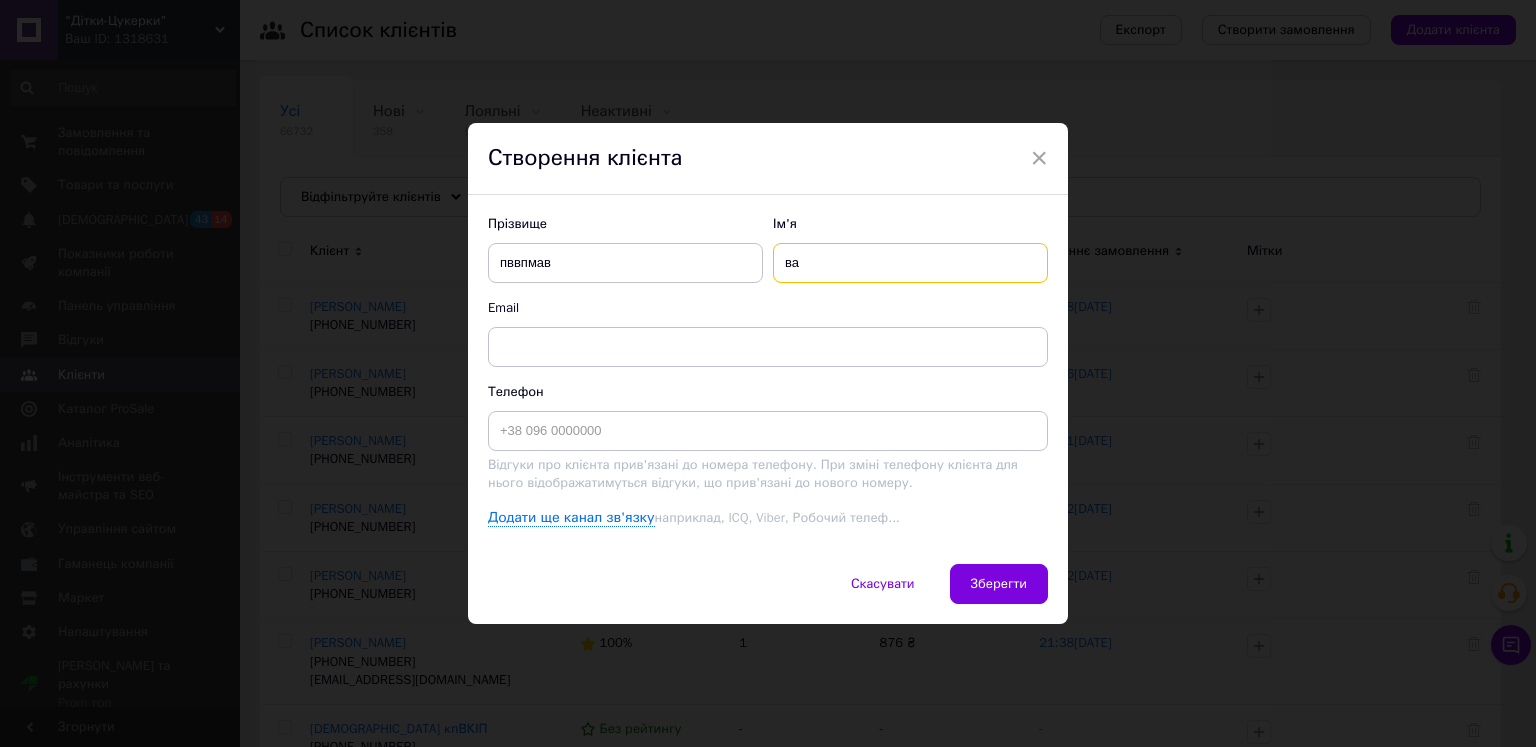 click on "ва" at bounding box center (910, 263) 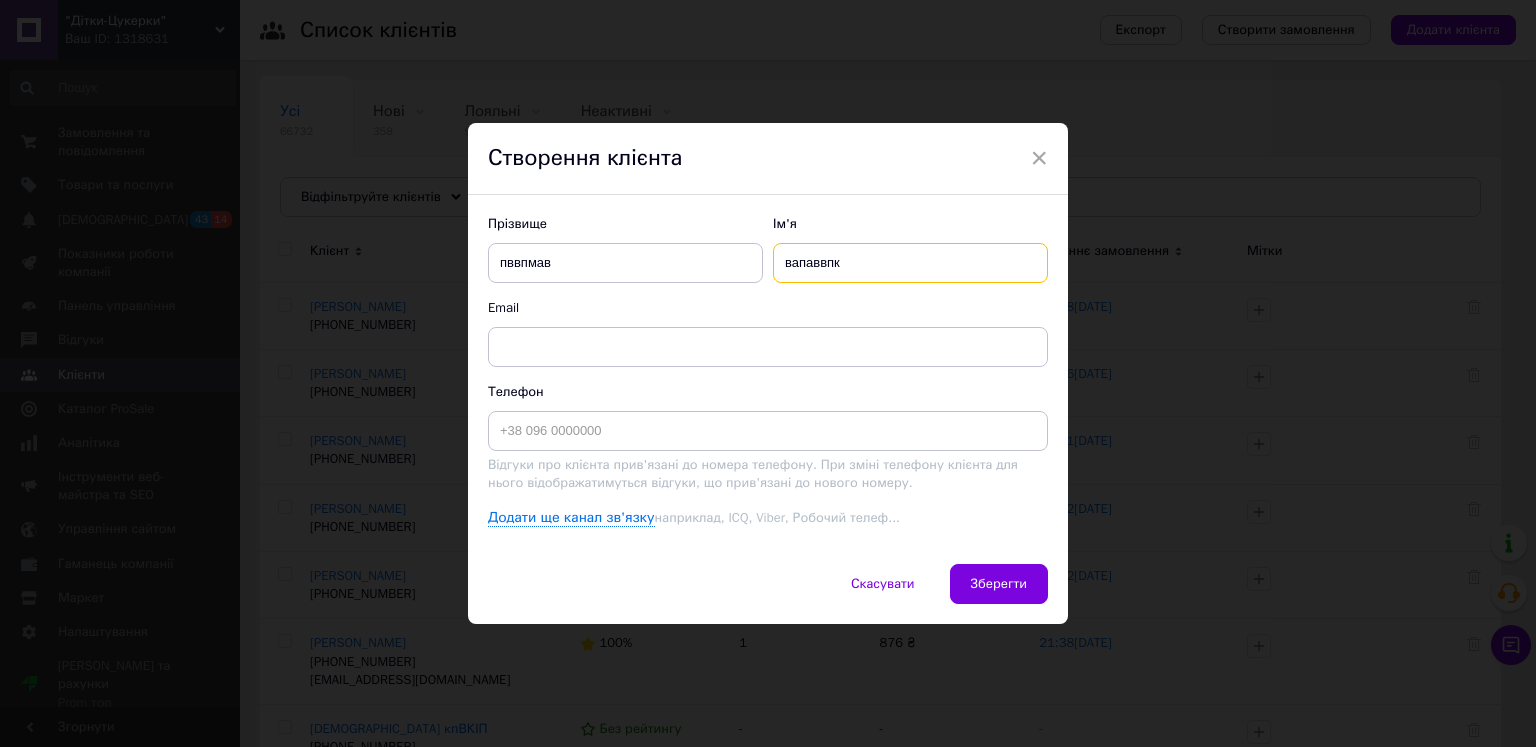 type on "вапаввпк" 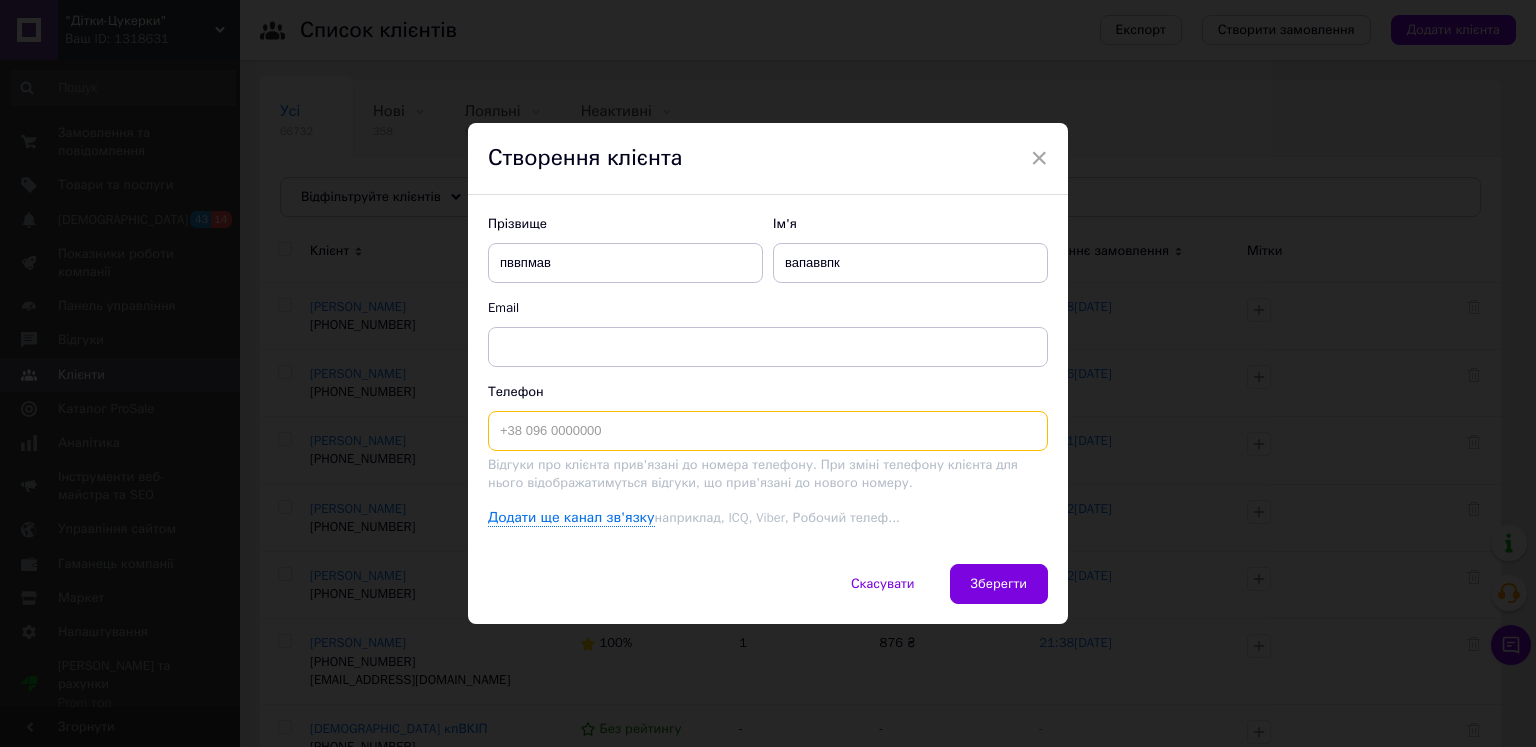 click at bounding box center [768, 431] 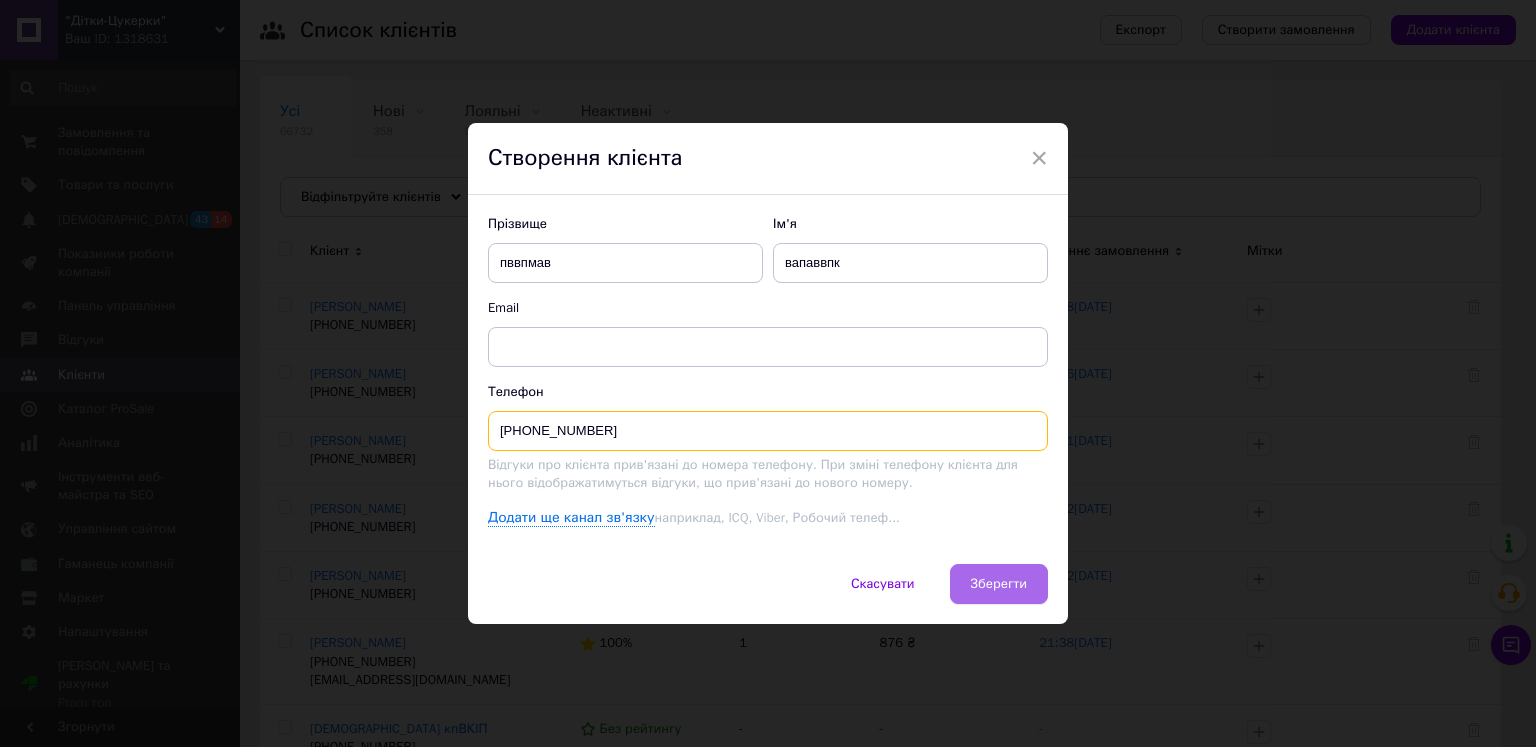 type on "[PHONE_NUMBER]" 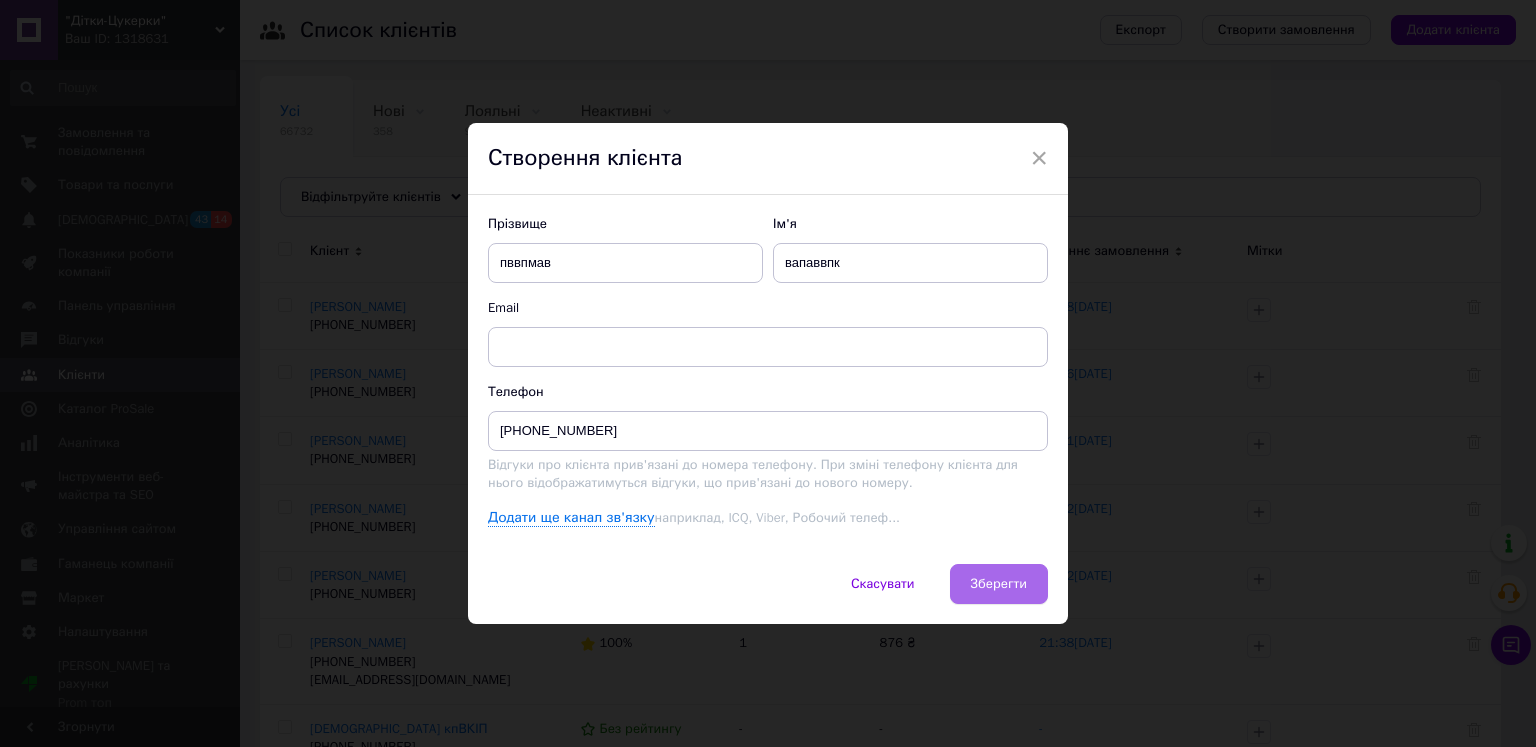 click on "Зберегти" at bounding box center [999, 584] 